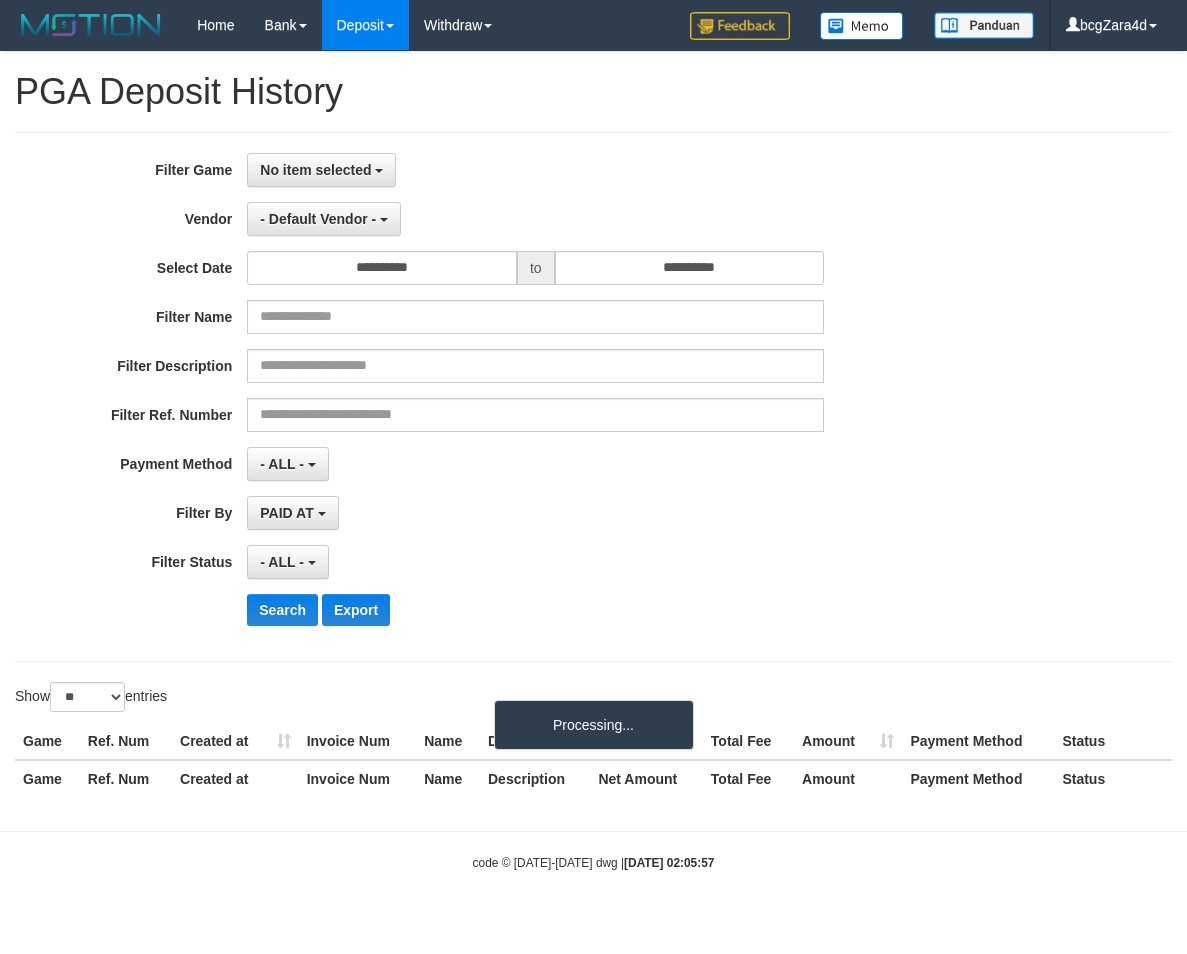 select 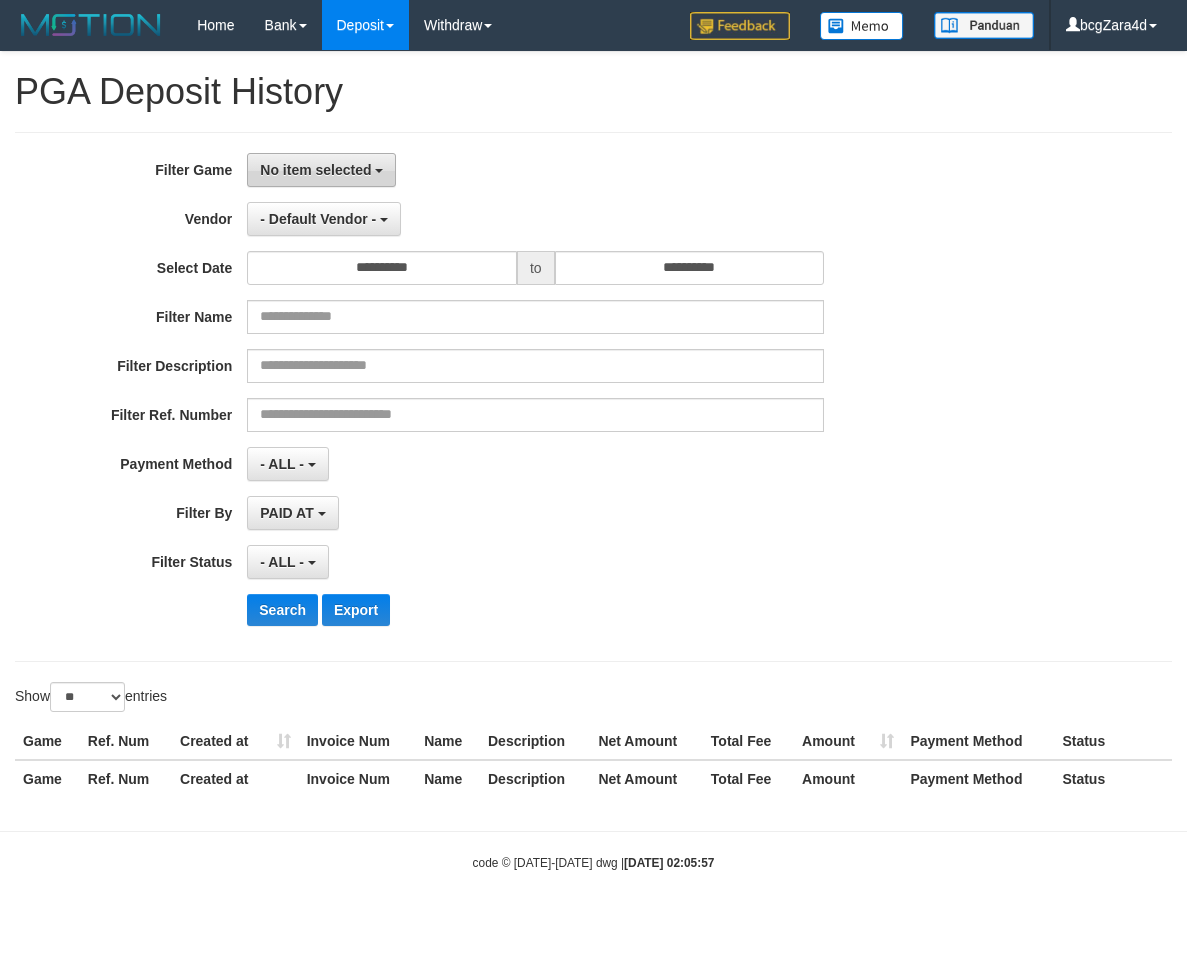 drag, startPoint x: 661, startPoint y: 187, endPoint x: 361, endPoint y: 179, distance: 300.10666 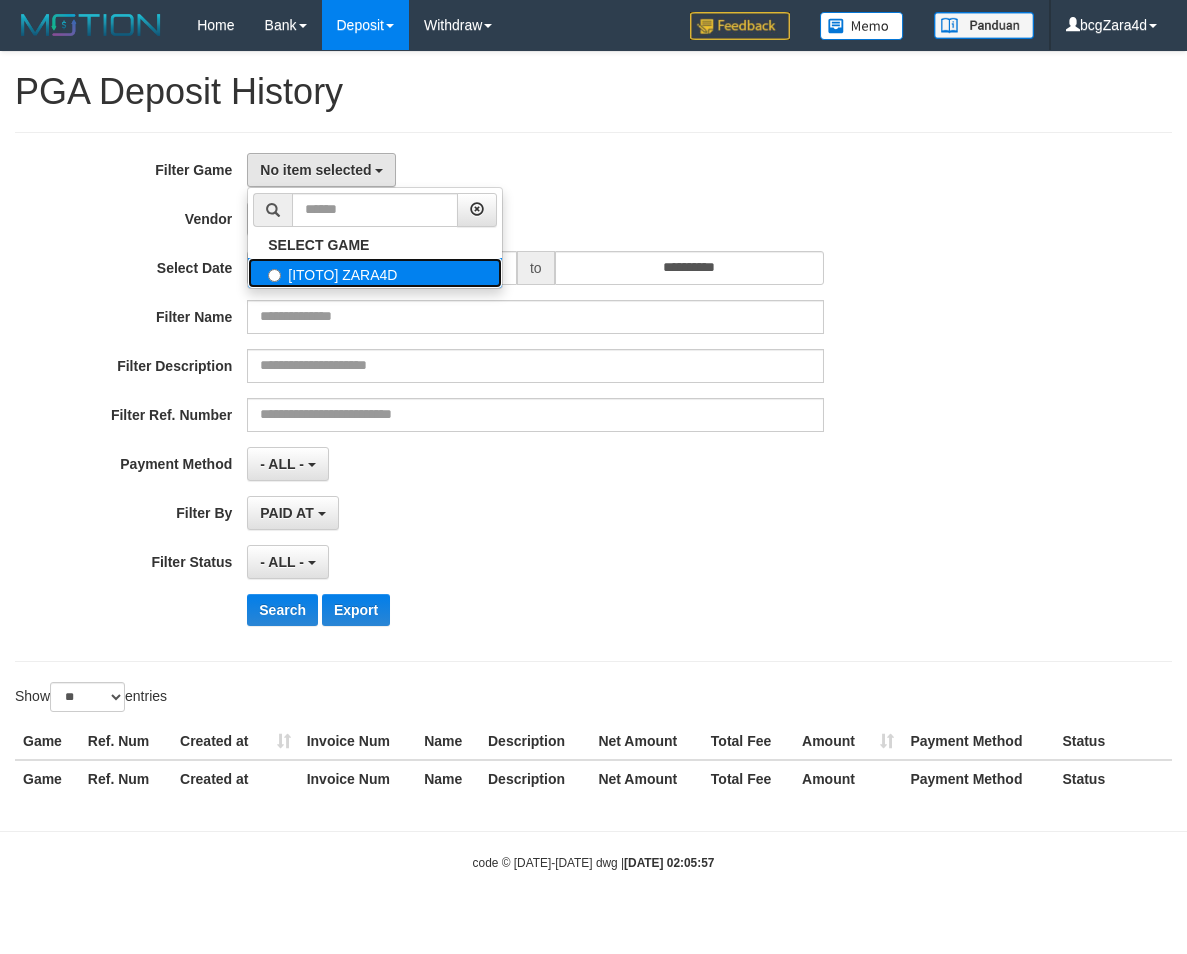 drag, startPoint x: 368, startPoint y: 271, endPoint x: 591, endPoint y: 188, distance: 237.94537 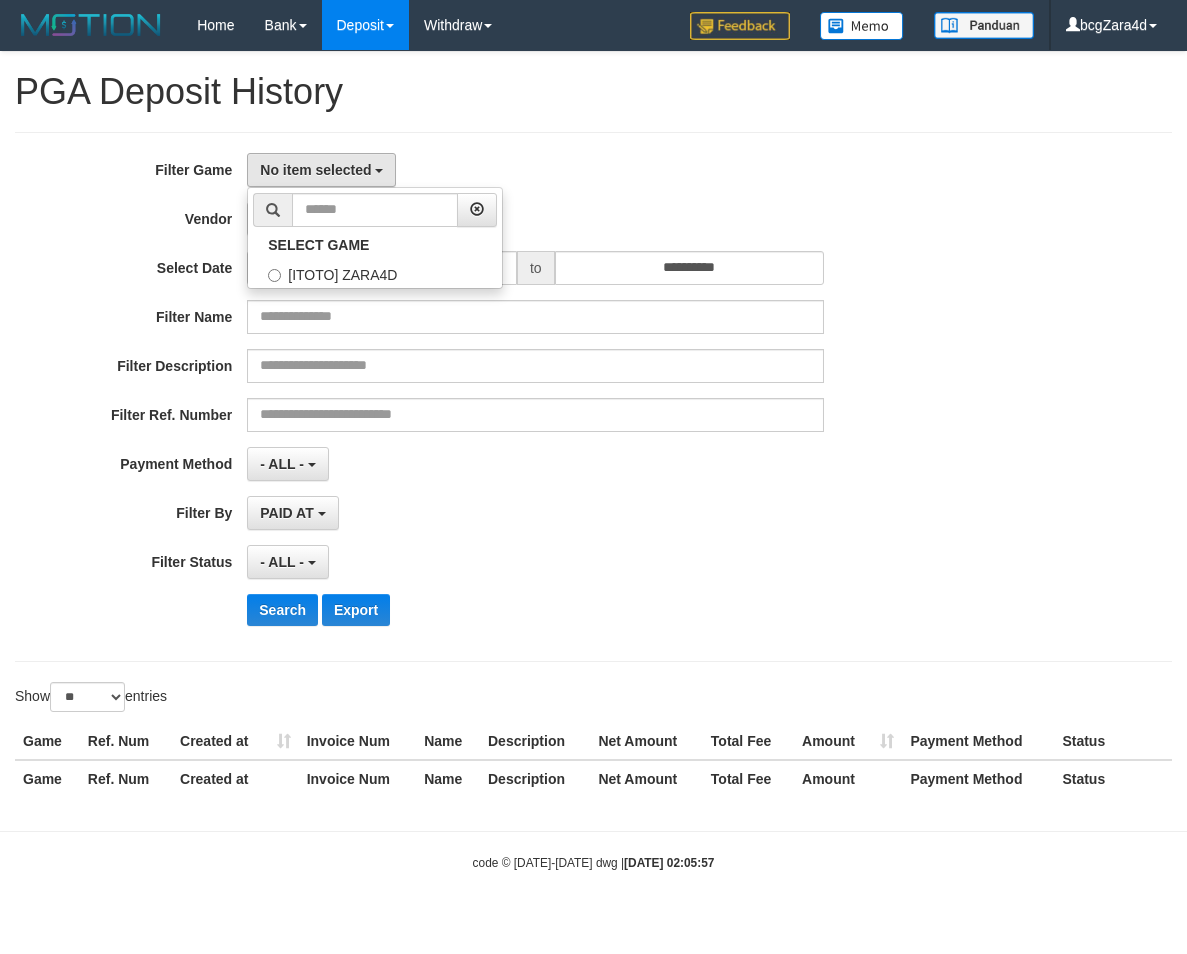 select on "***" 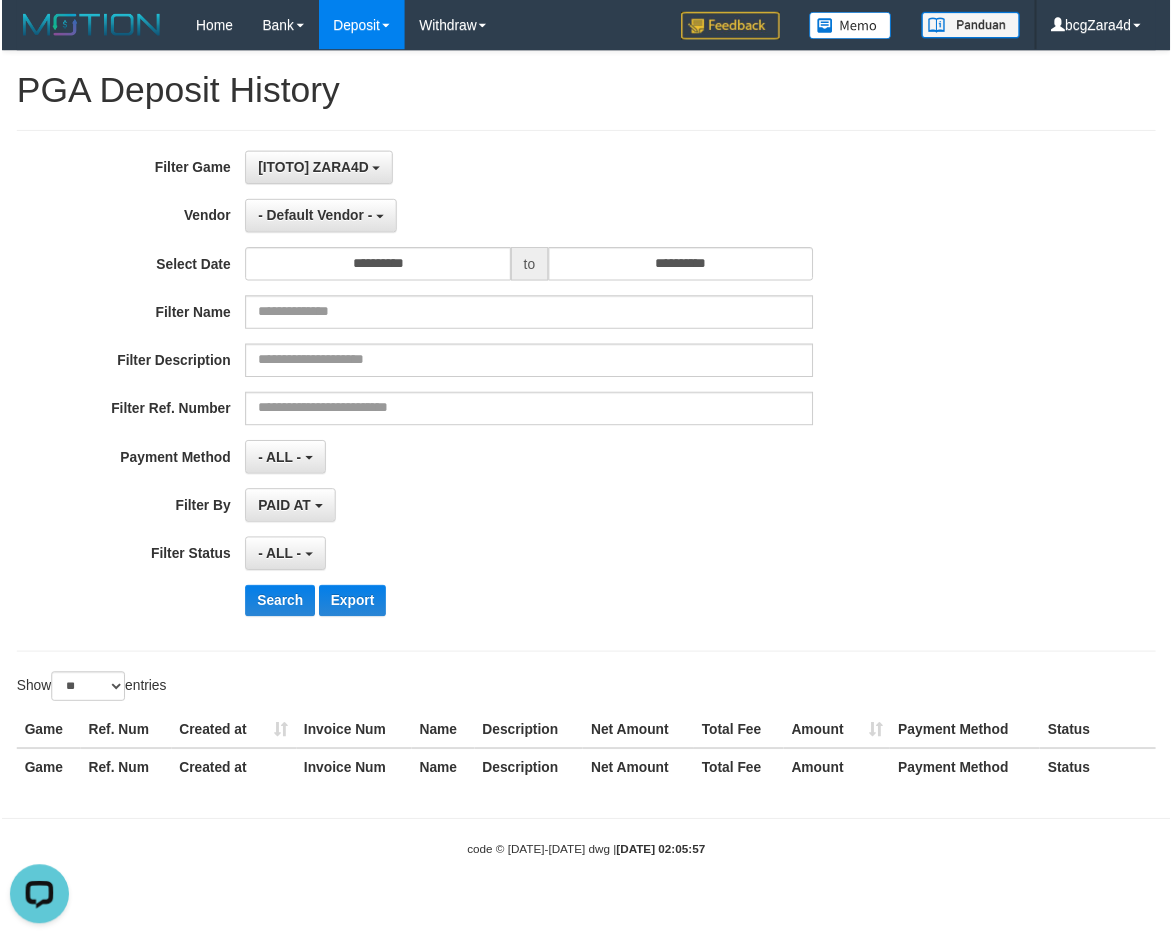 scroll, scrollTop: 0, scrollLeft: 0, axis: both 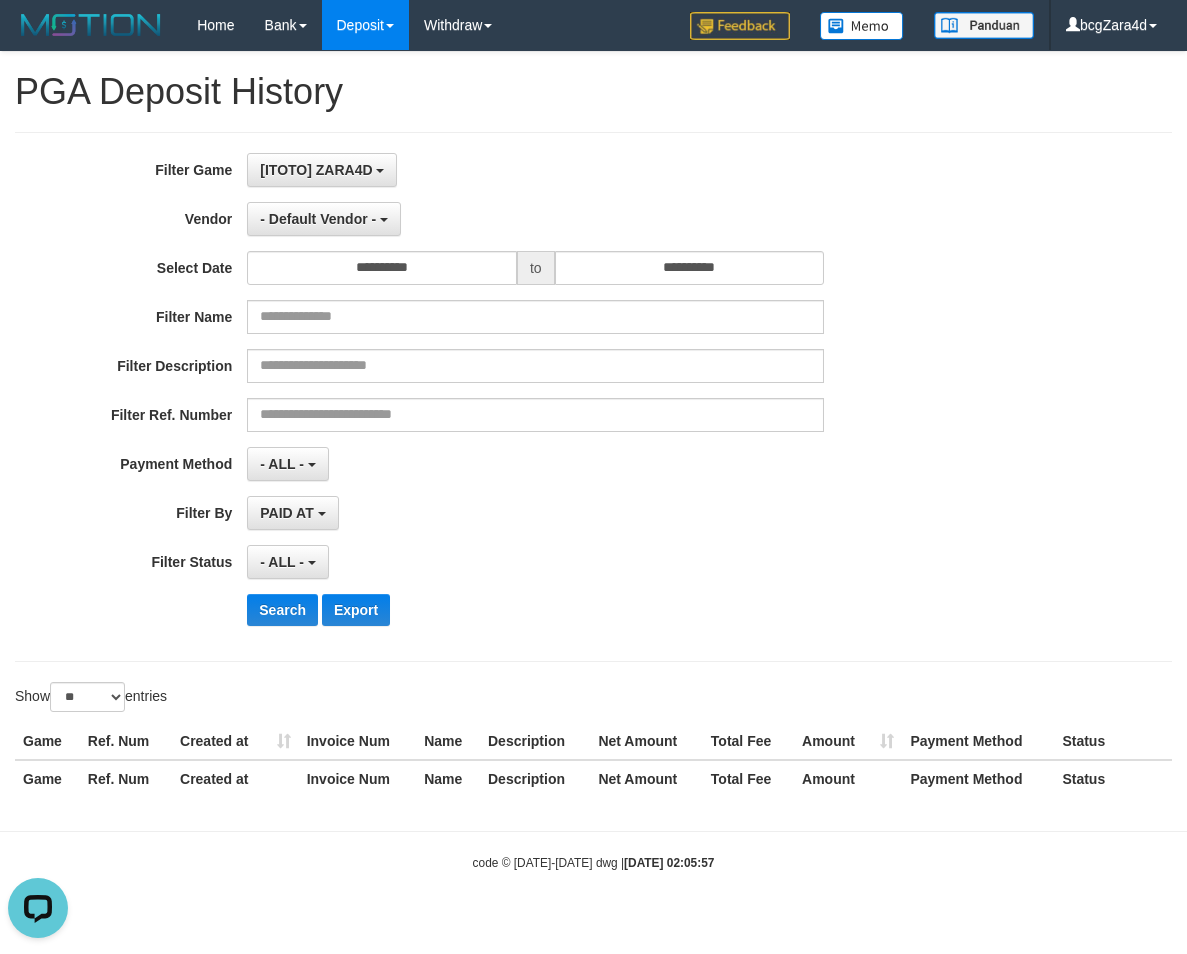 click on "[ITOTO] ZARA4D
SELECT GAME
[ITOTO] ZARA4D" at bounding box center [535, 170] 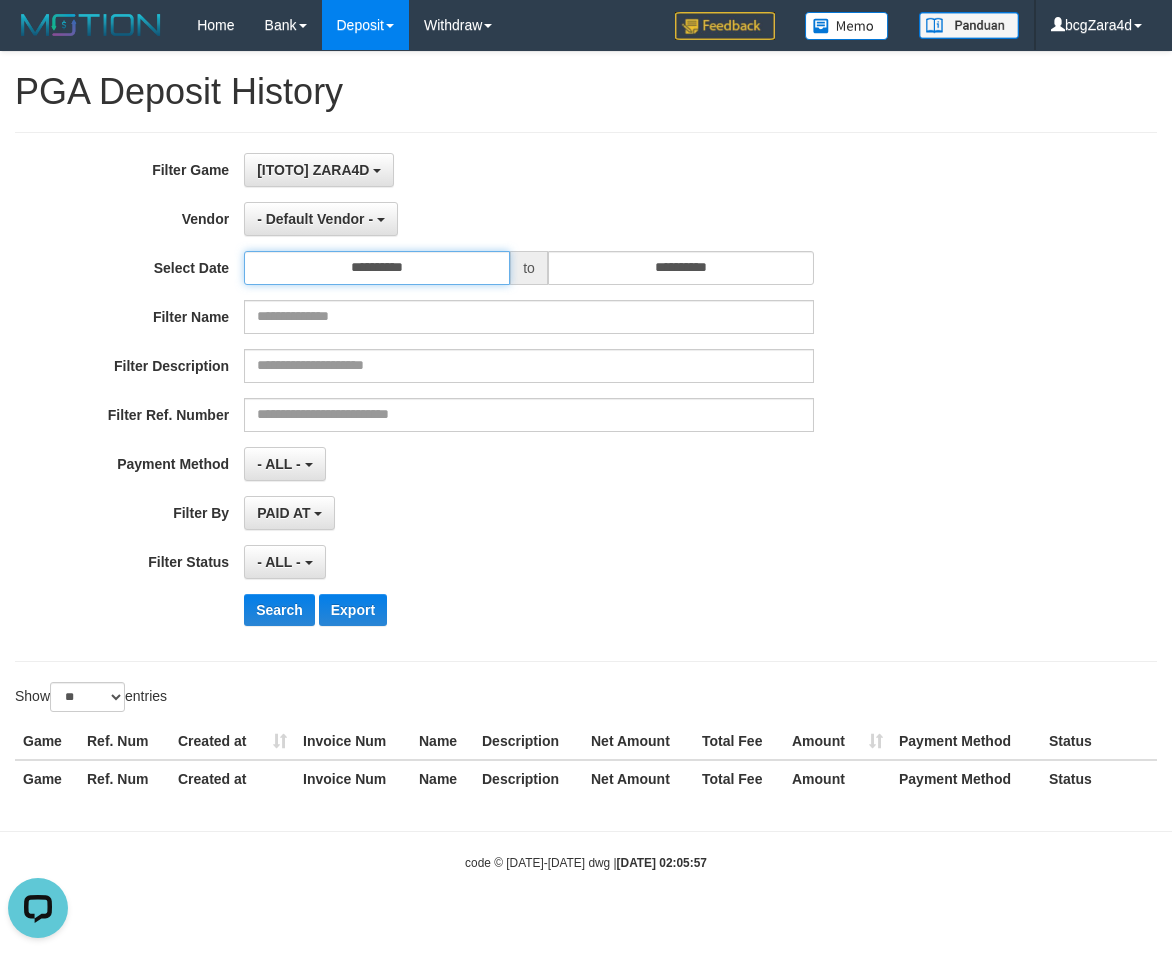 click on "**********" at bounding box center [377, 268] 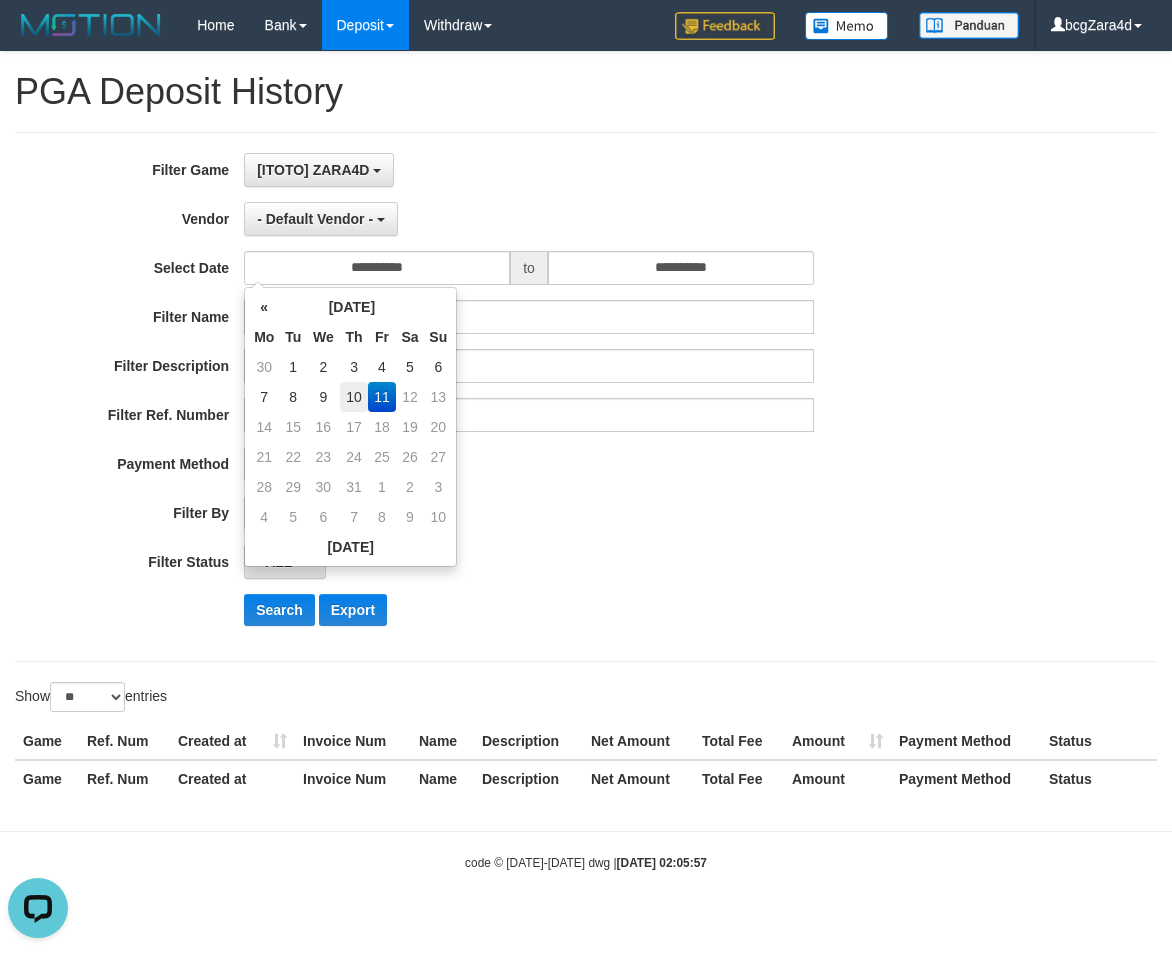 click on "10" at bounding box center [354, 397] 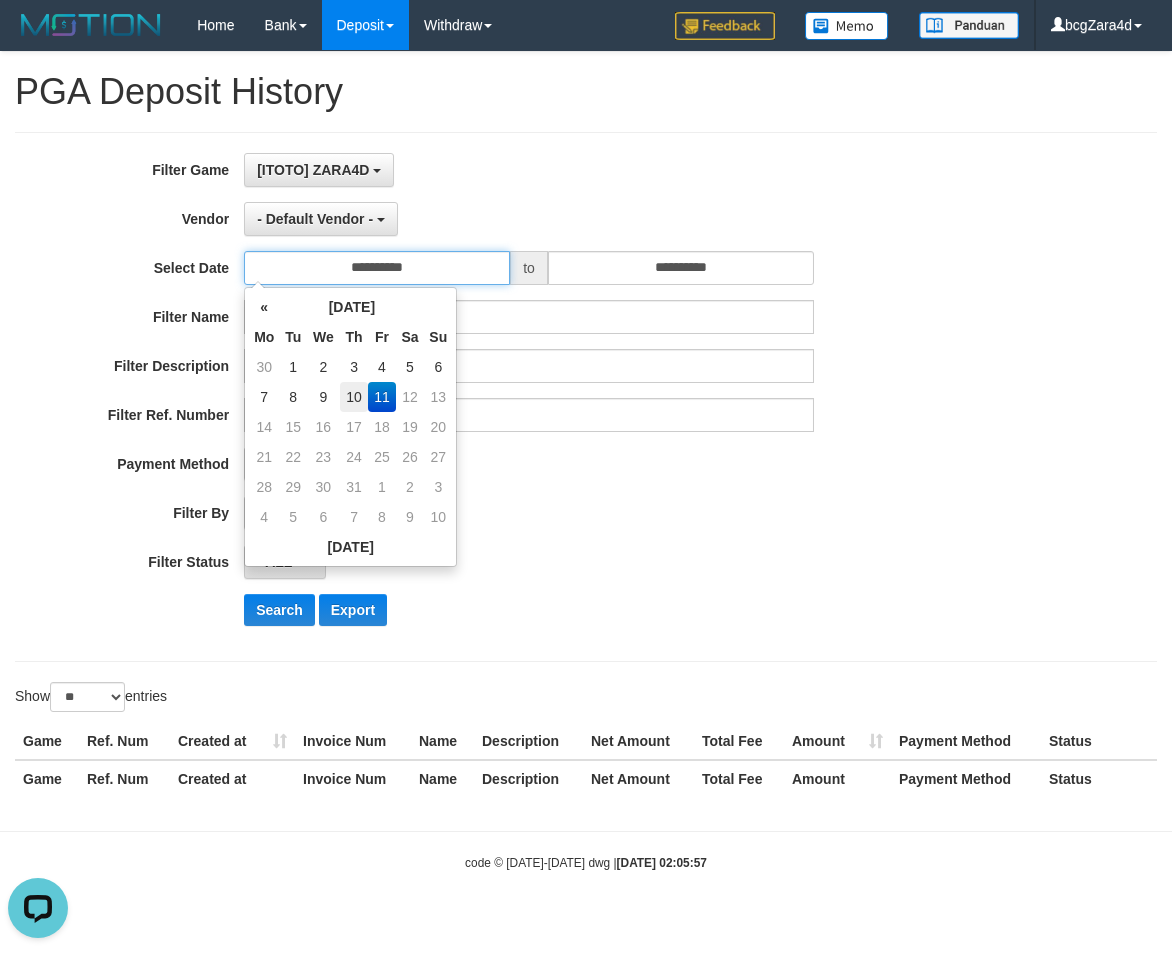 type on "**********" 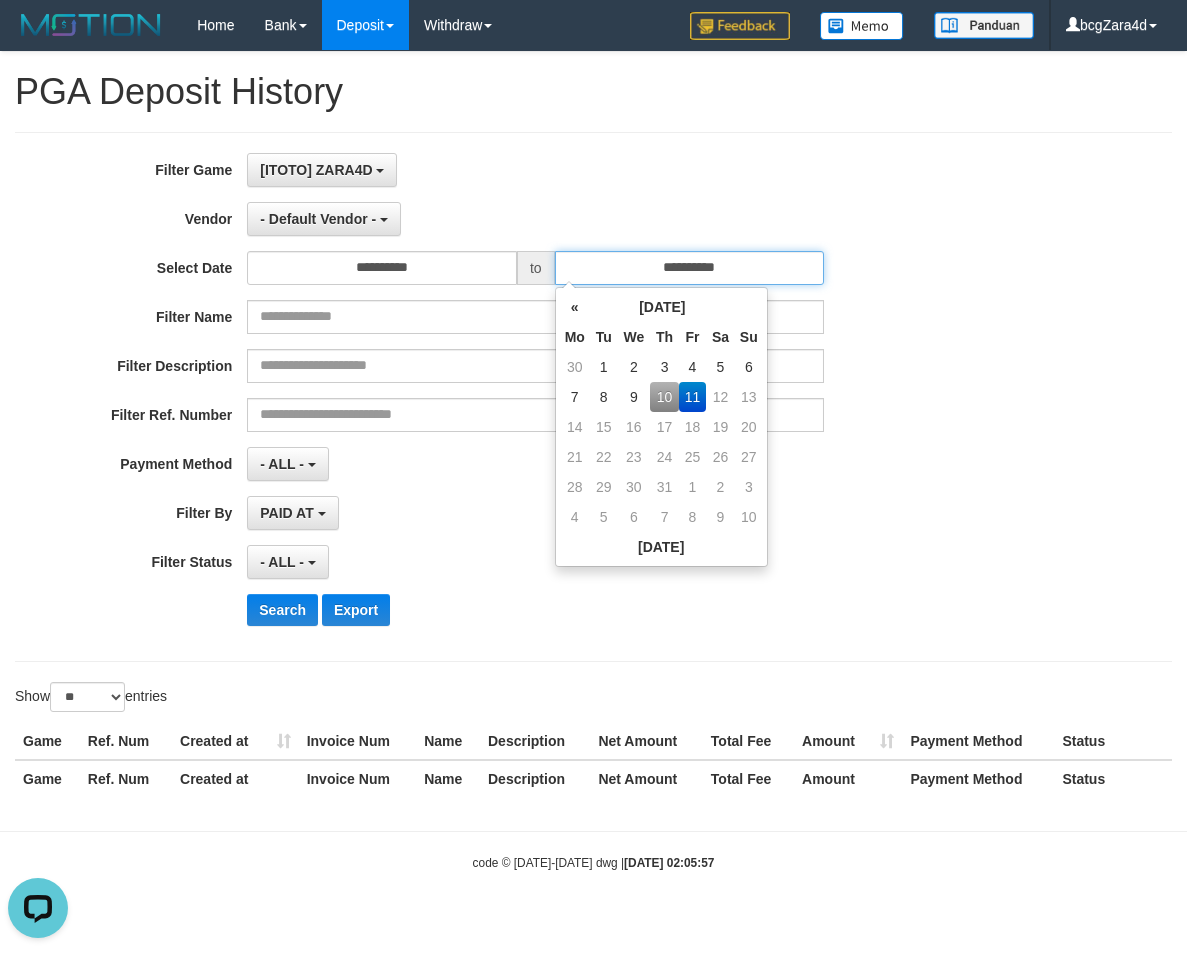 click on "**********" at bounding box center (690, 268) 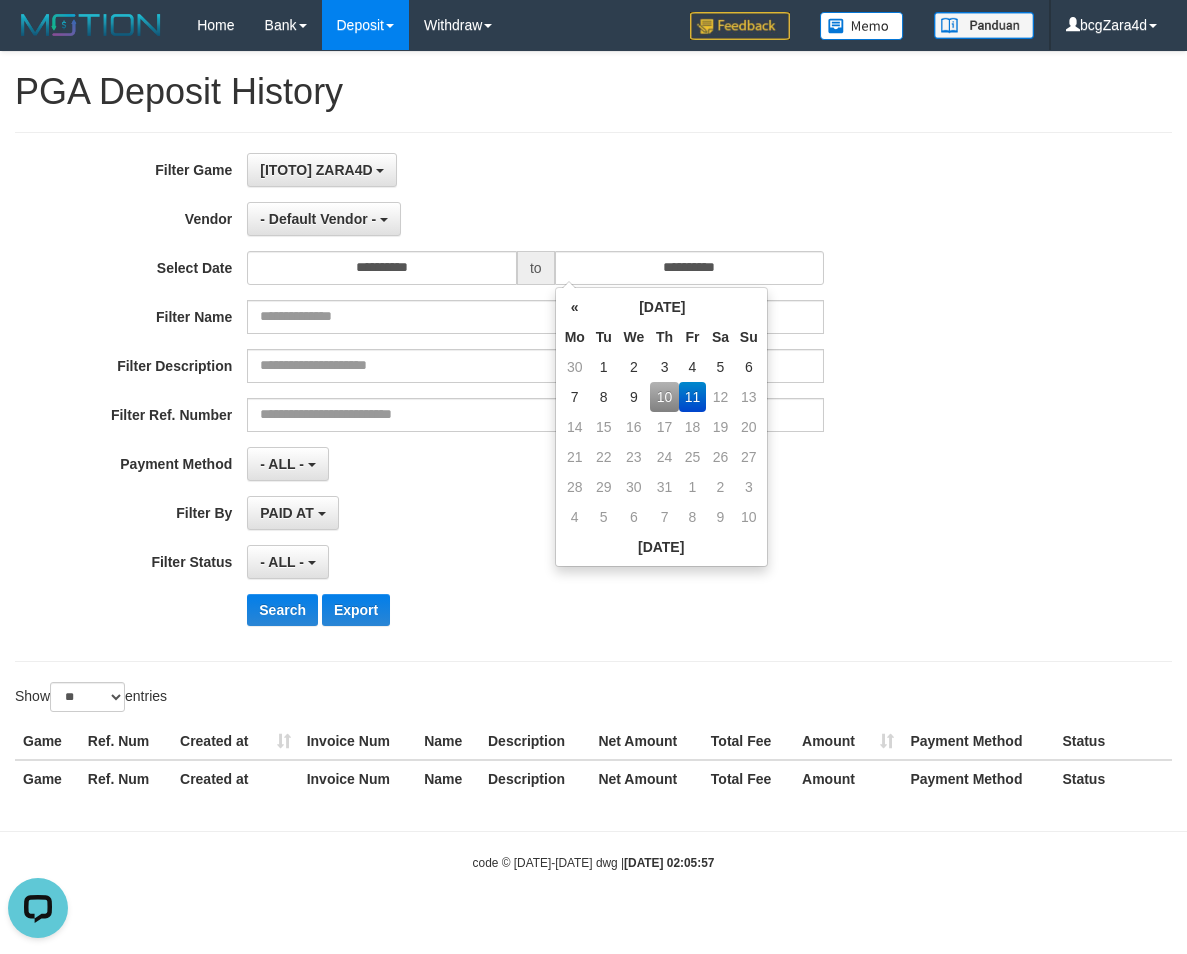 click on "10" at bounding box center (664, 397) 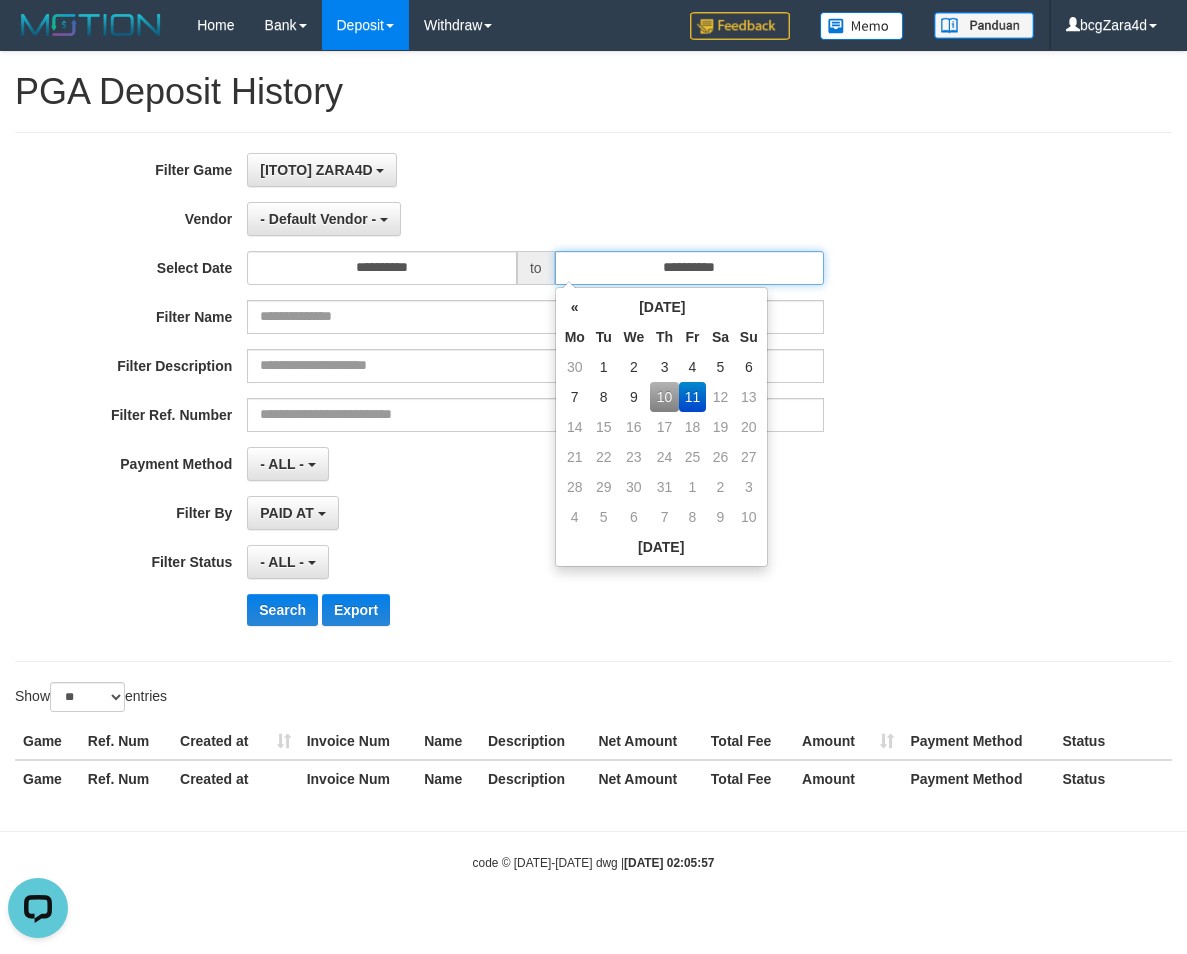 type on "**********" 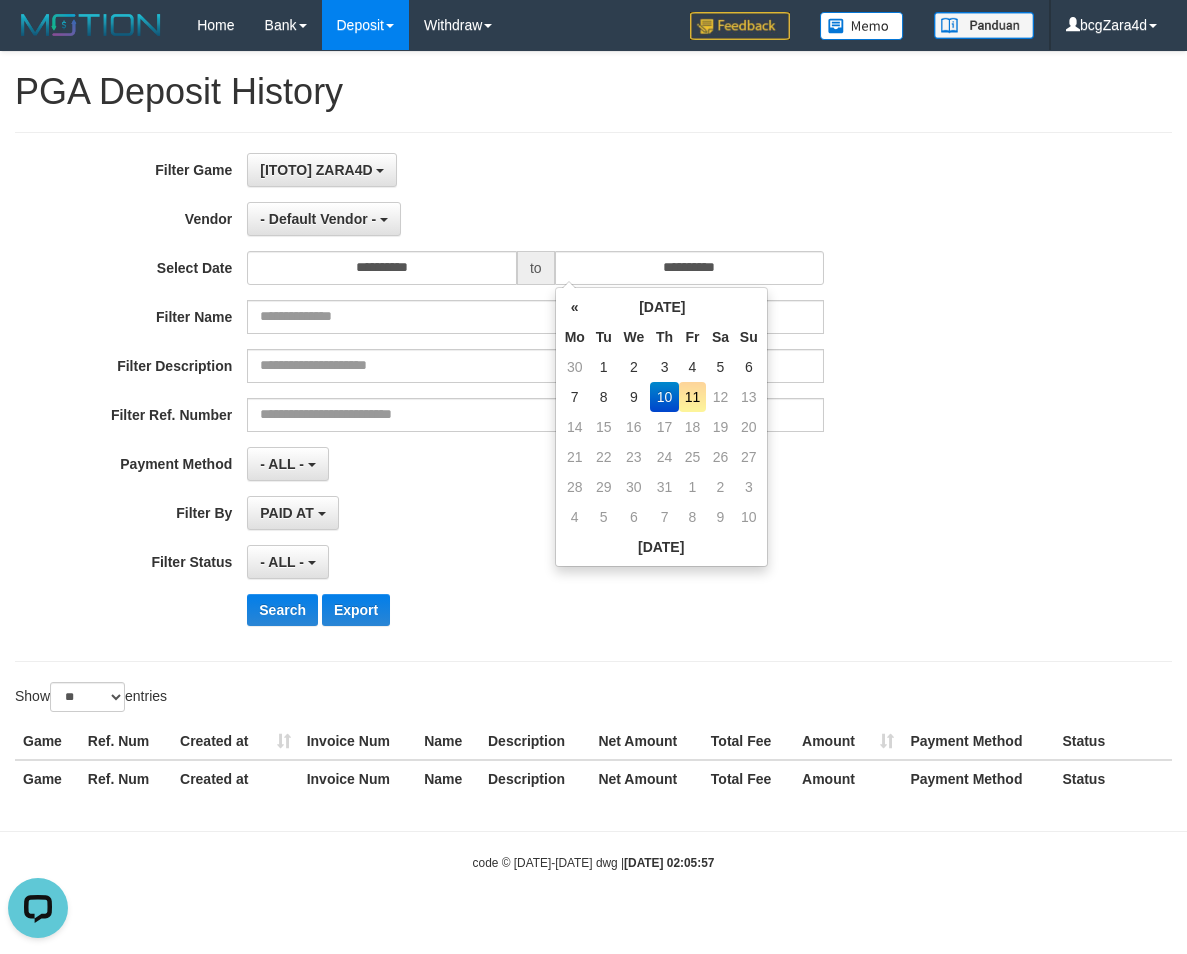 click on "**********" at bounding box center (494, 464) 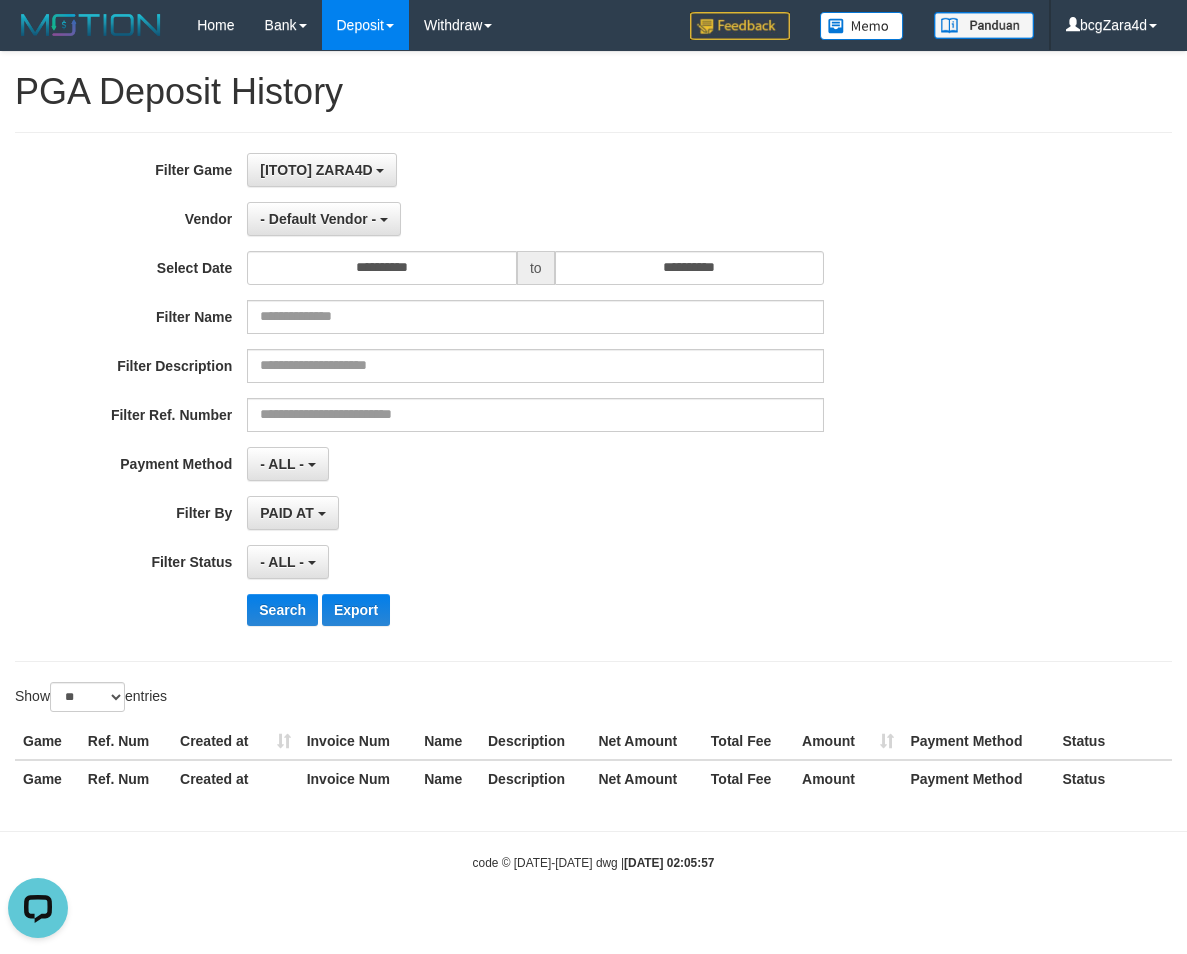 click on "- ALL -    SELECT ALL  - ALL -  SELECT STATUS
PENDING/UNPAID
PAID
CANCELED
EXPIRED" at bounding box center (535, 562) 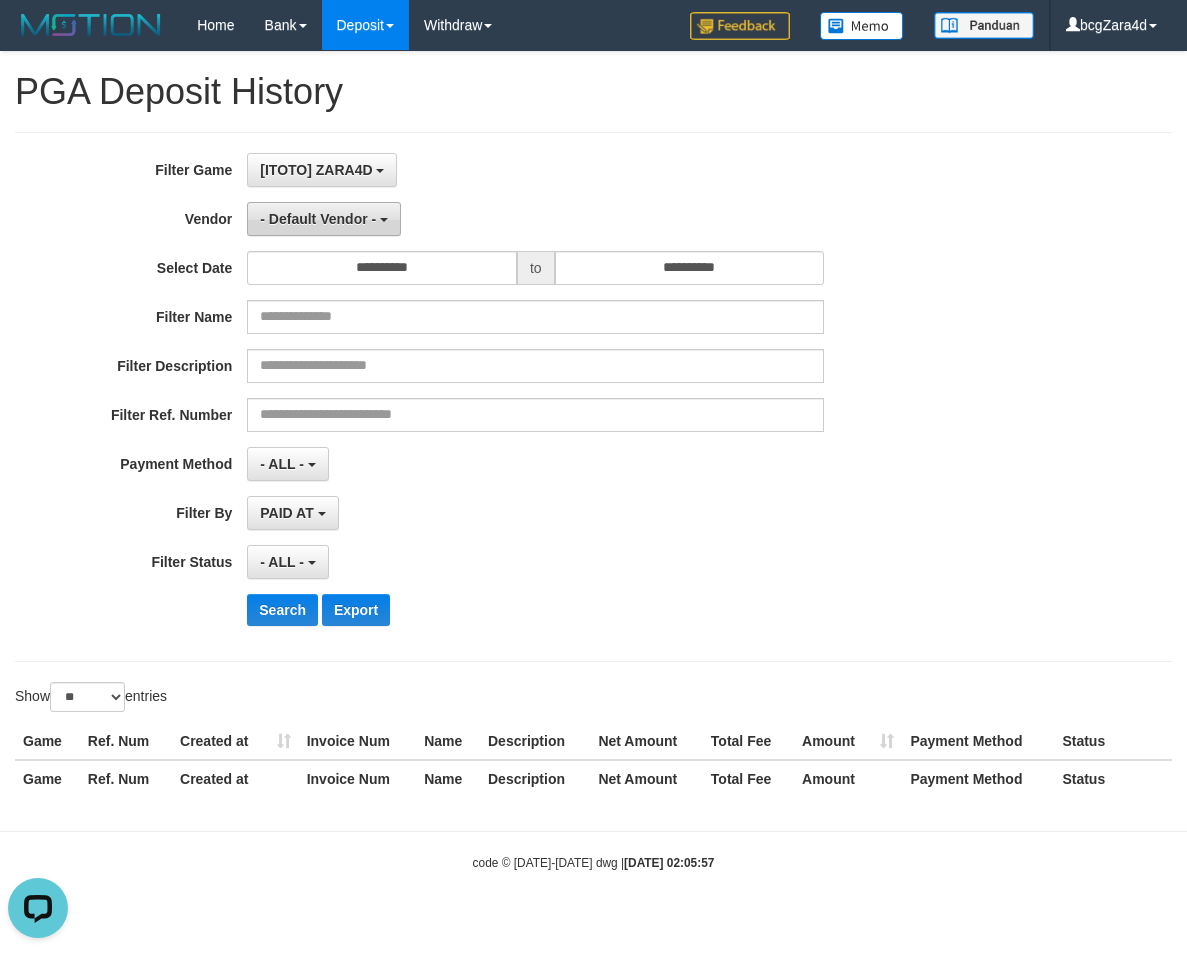 click on "- Default Vendor -" at bounding box center [324, 219] 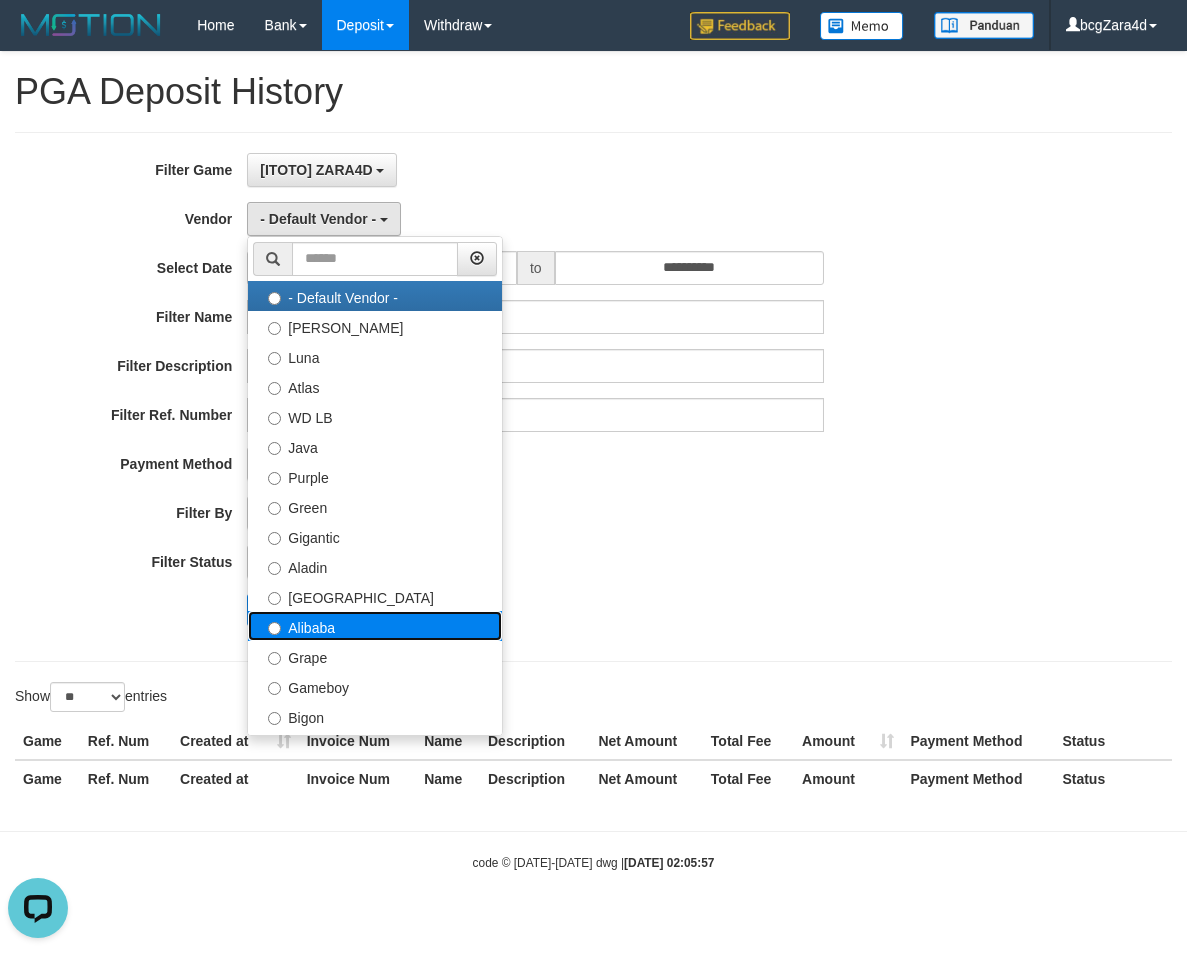 click on "Alibaba" at bounding box center (375, 626) 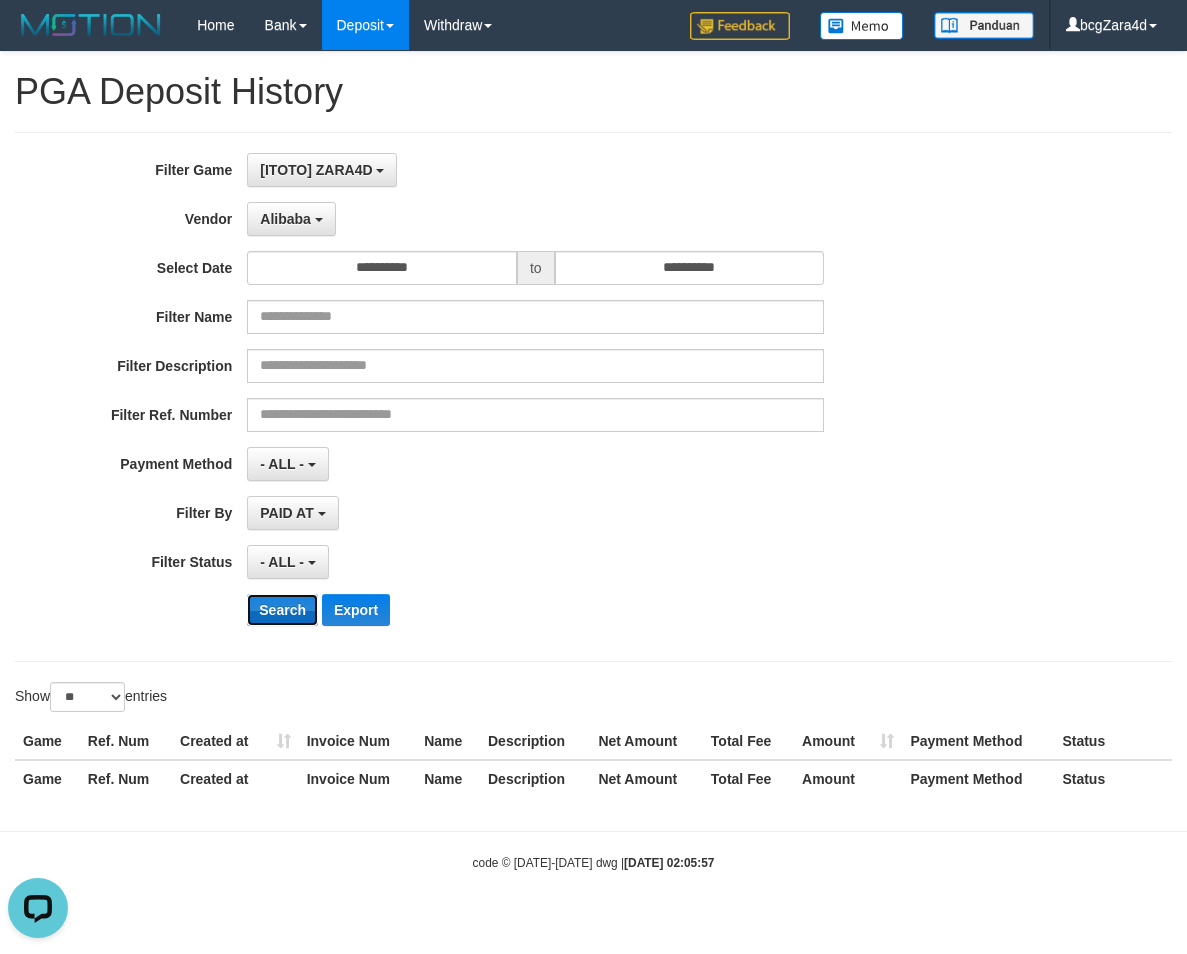 click on "Search" at bounding box center (282, 610) 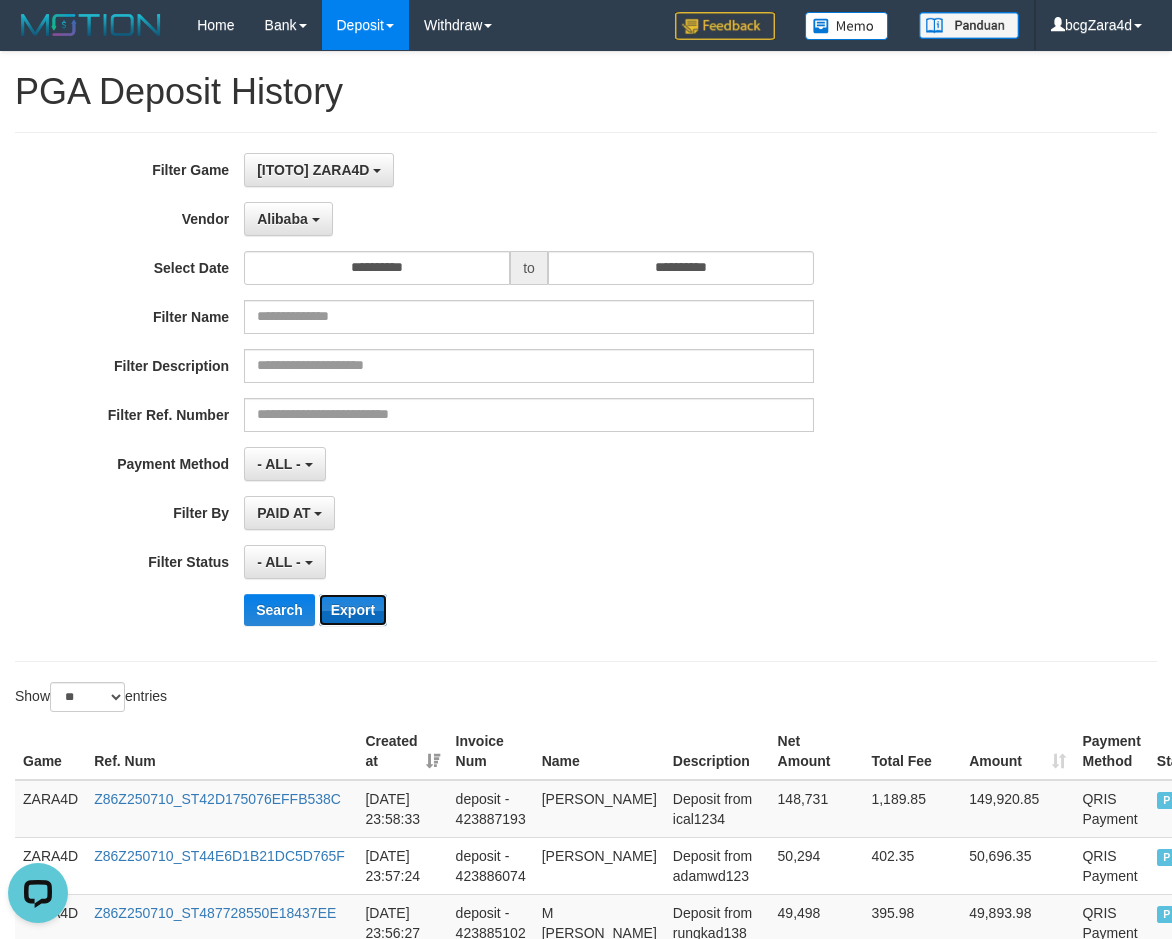 click on "Export" at bounding box center (353, 610) 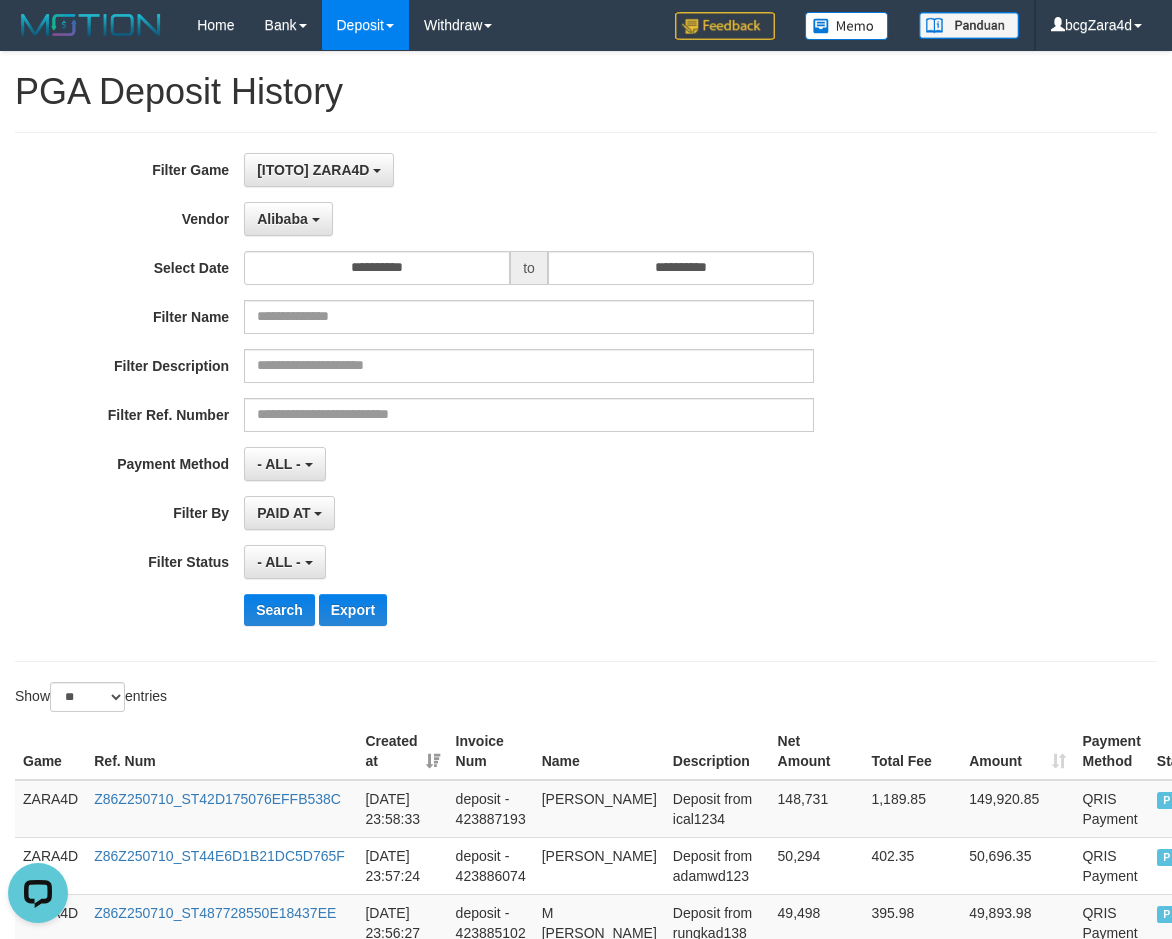 click on "**********" at bounding box center [488, 397] 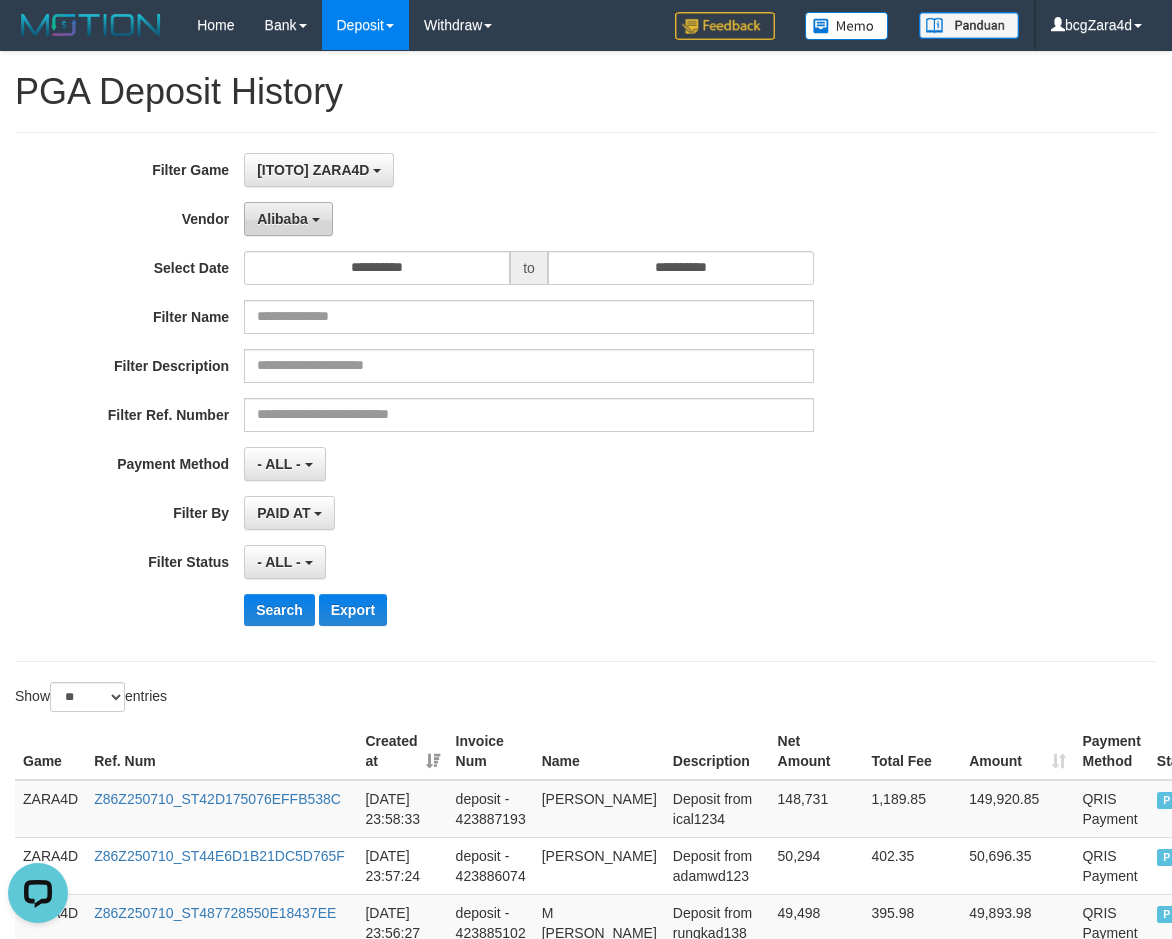 click on "Alibaba" at bounding box center [288, 219] 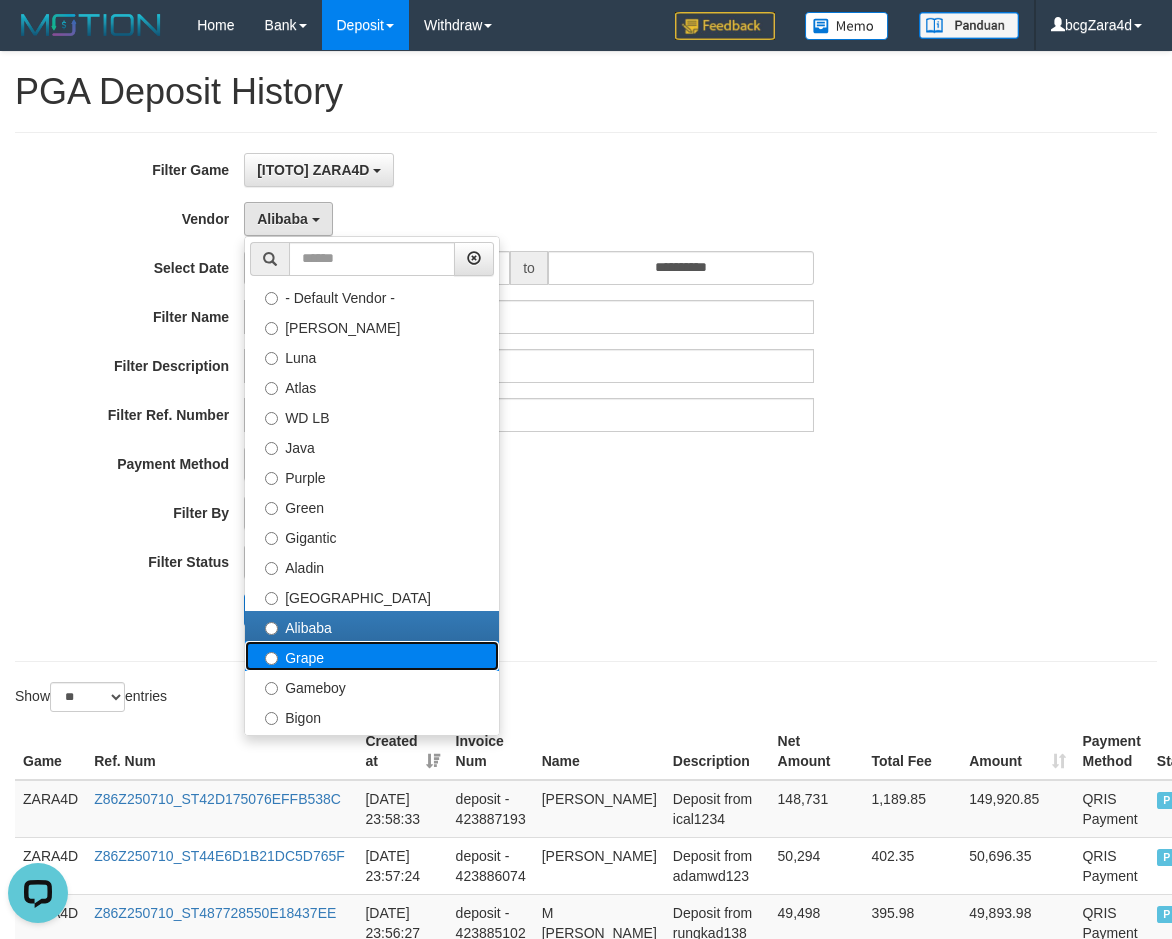click on "Grape" at bounding box center [372, 656] 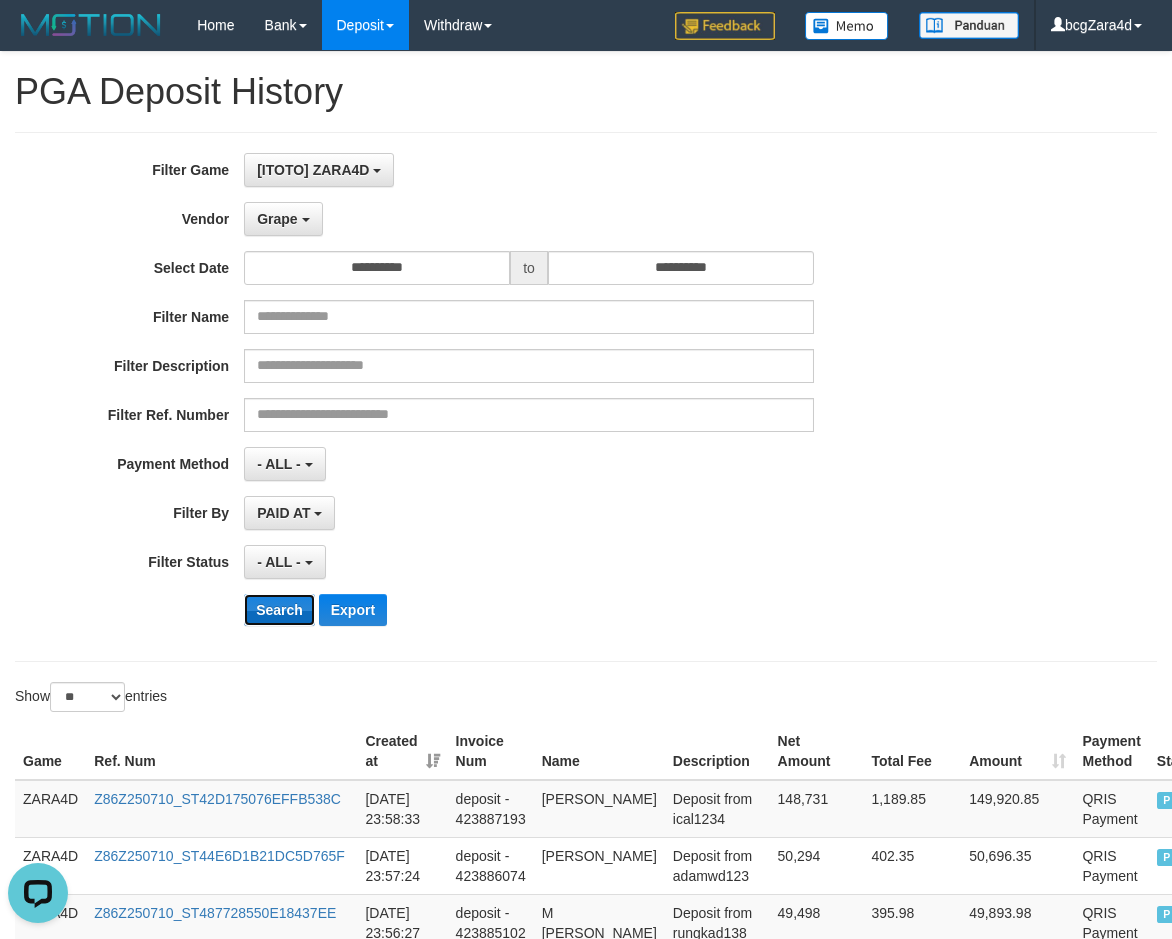 click on "Search" at bounding box center (279, 610) 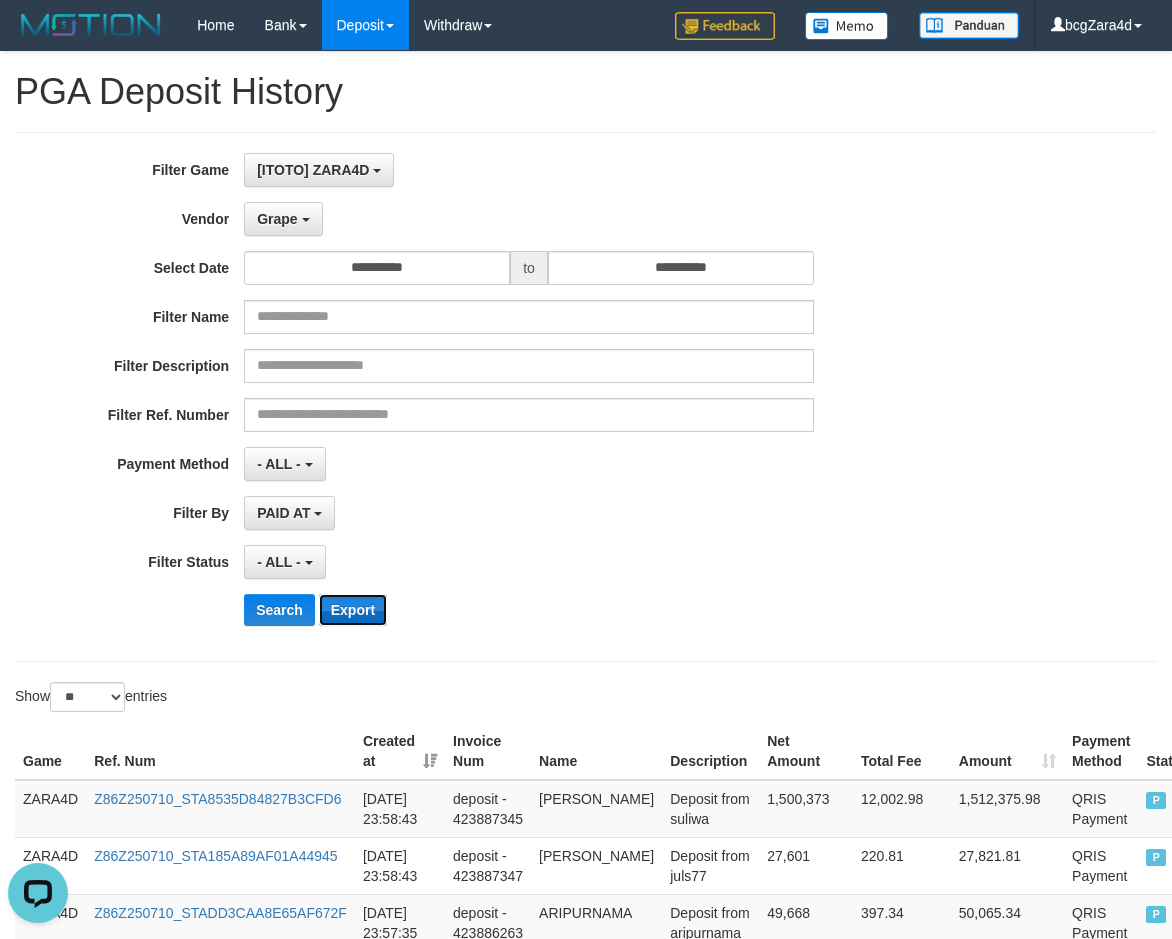 click on "Export" at bounding box center (353, 610) 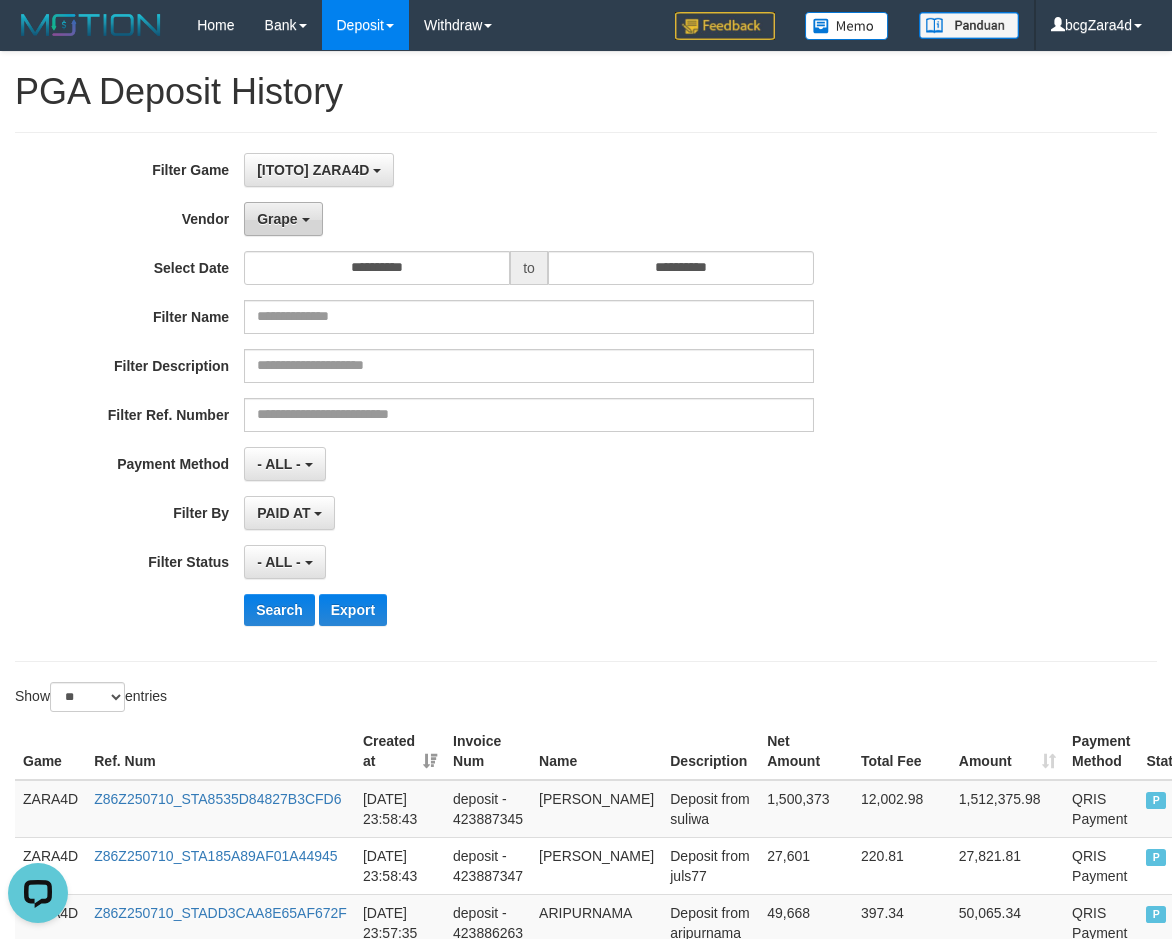 click on "Grape" at bounding box center [277, 219] 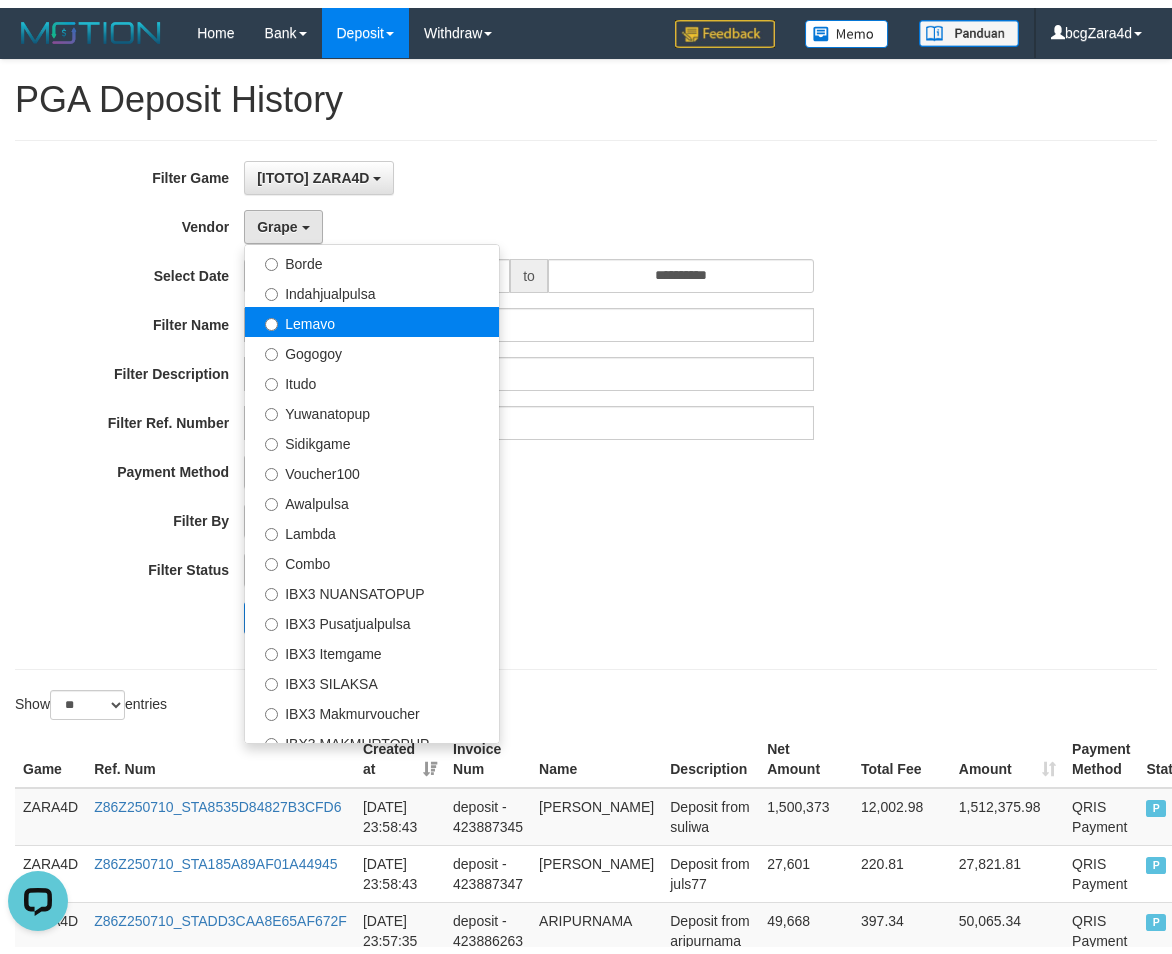 scroll, scrollTop: 586, scrollLeft: 0, axis: vertical 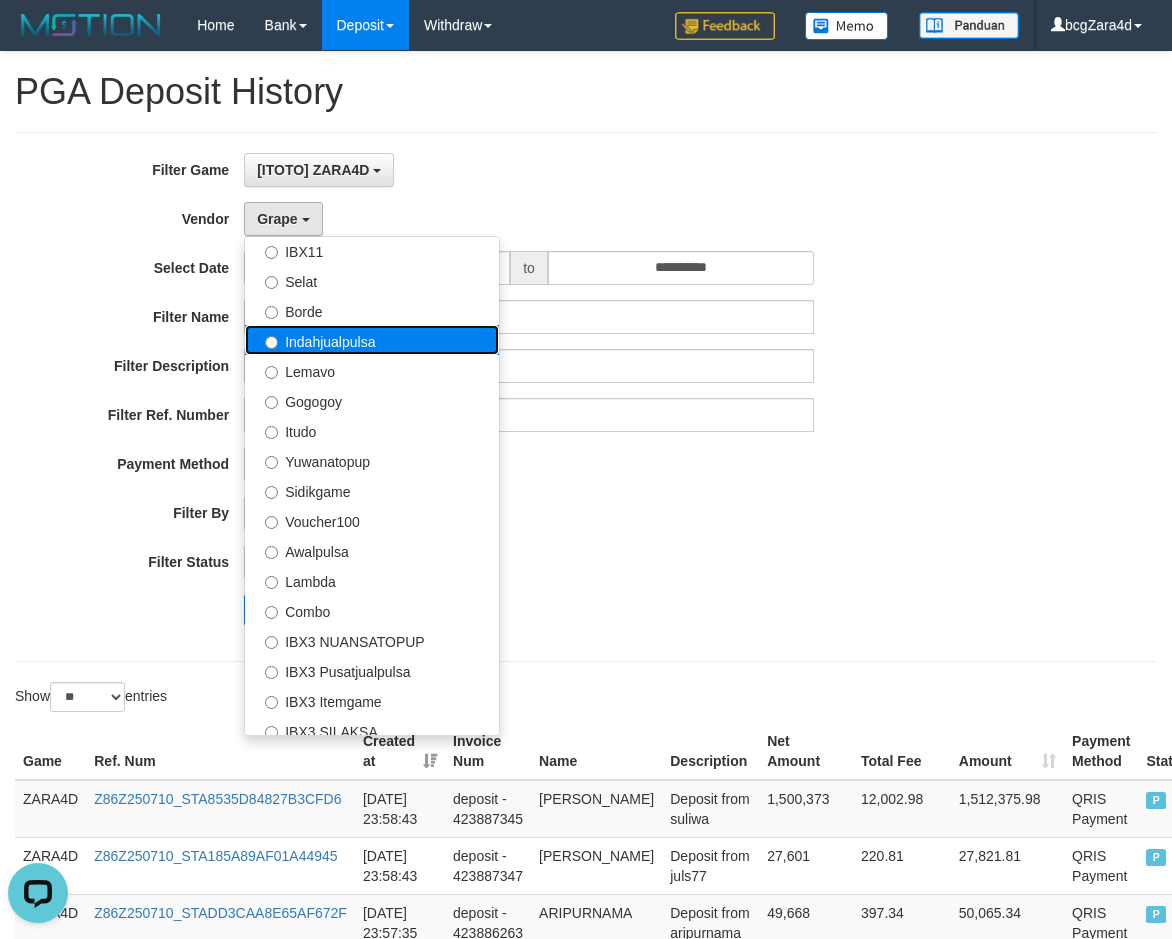 click on "Indahjualpulsa" at bounding box center (372, 340) 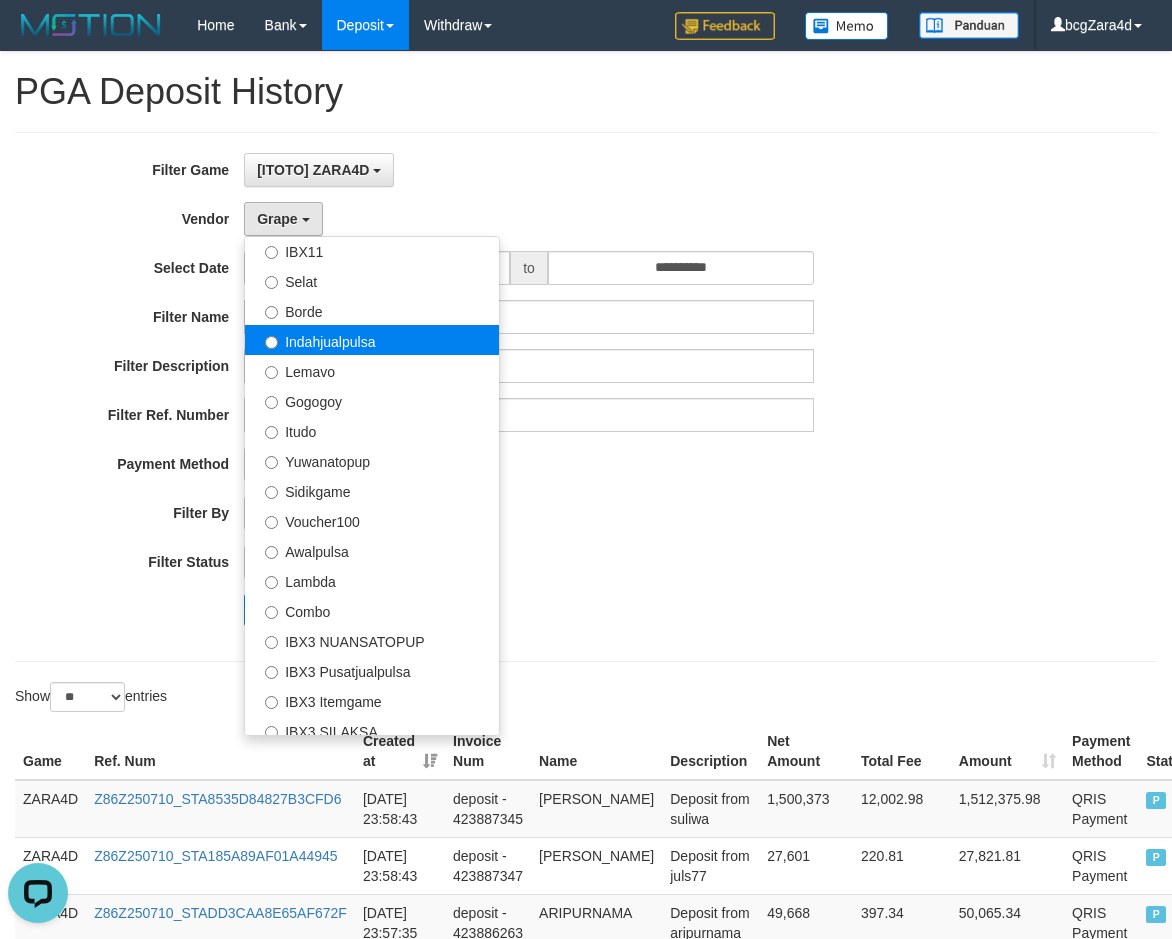 select on "**********" 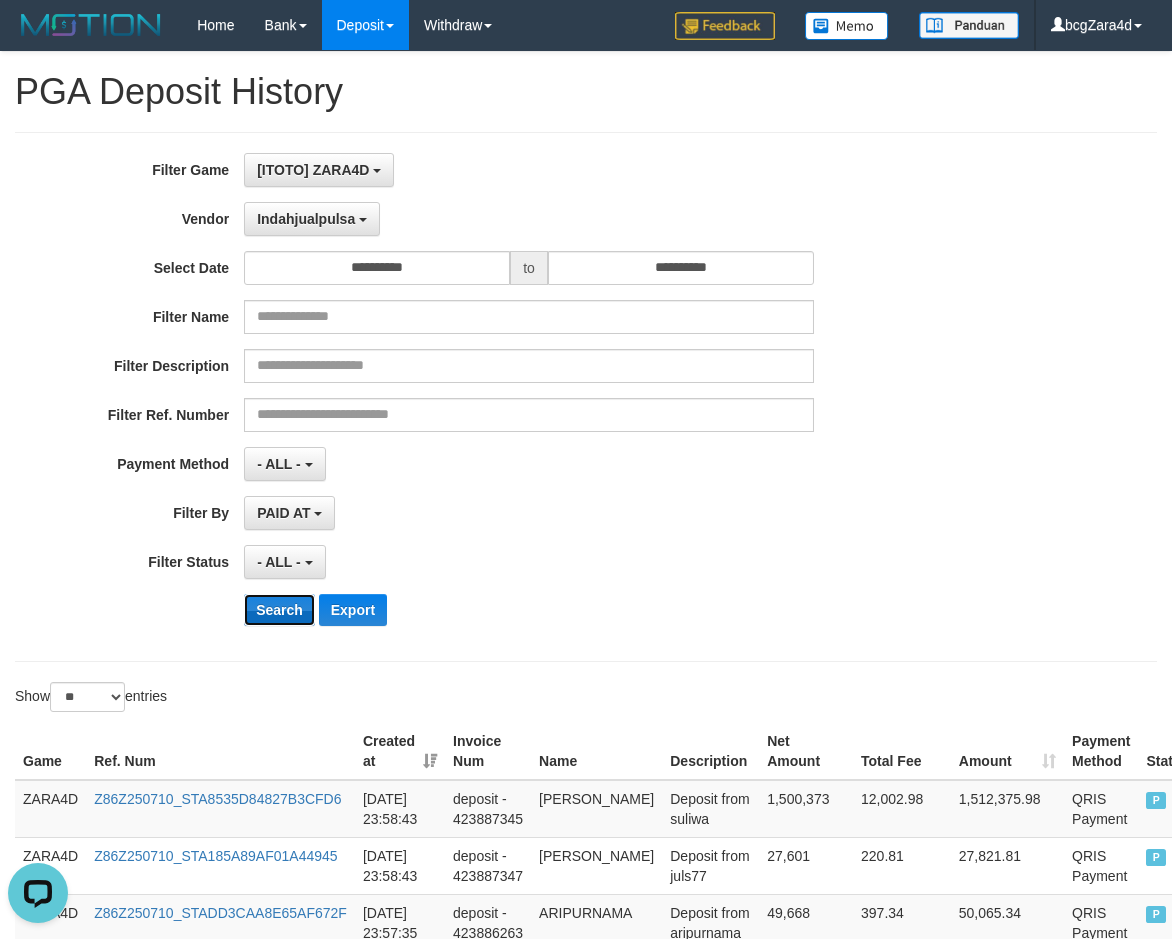 click on "Search" at bounding box center [279, 610] 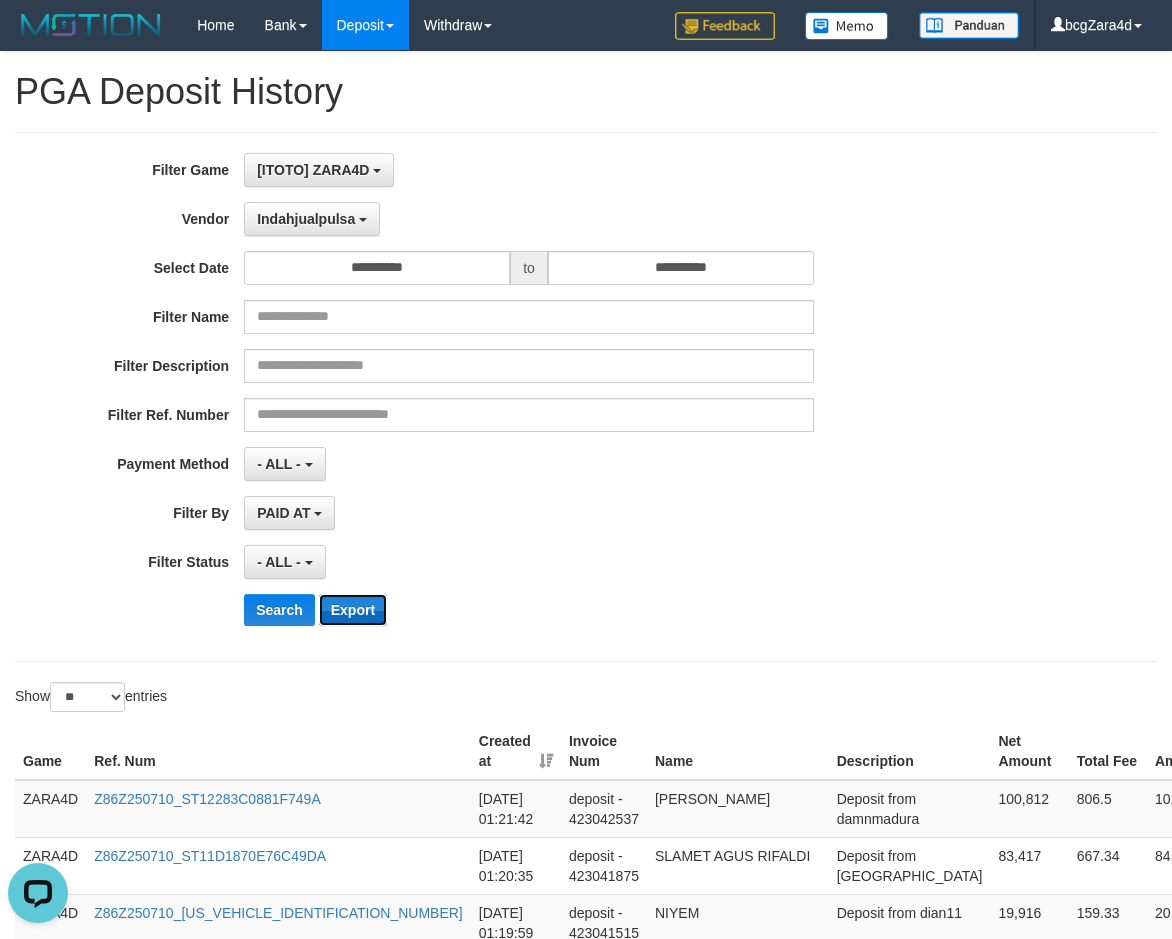 click on "Export" at bounding box center [353, 610] 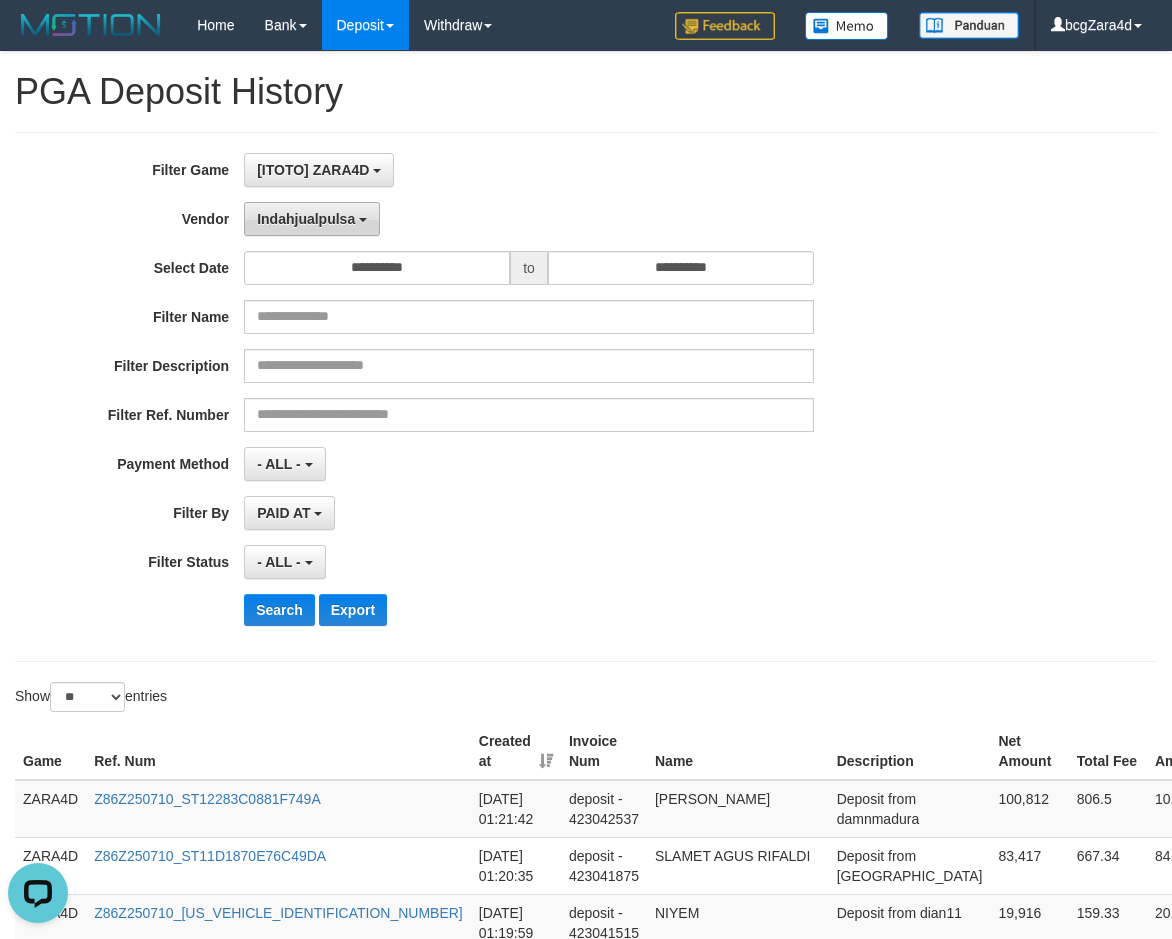 click on "Indahjualpulsa" at bounding box center (312, 219) 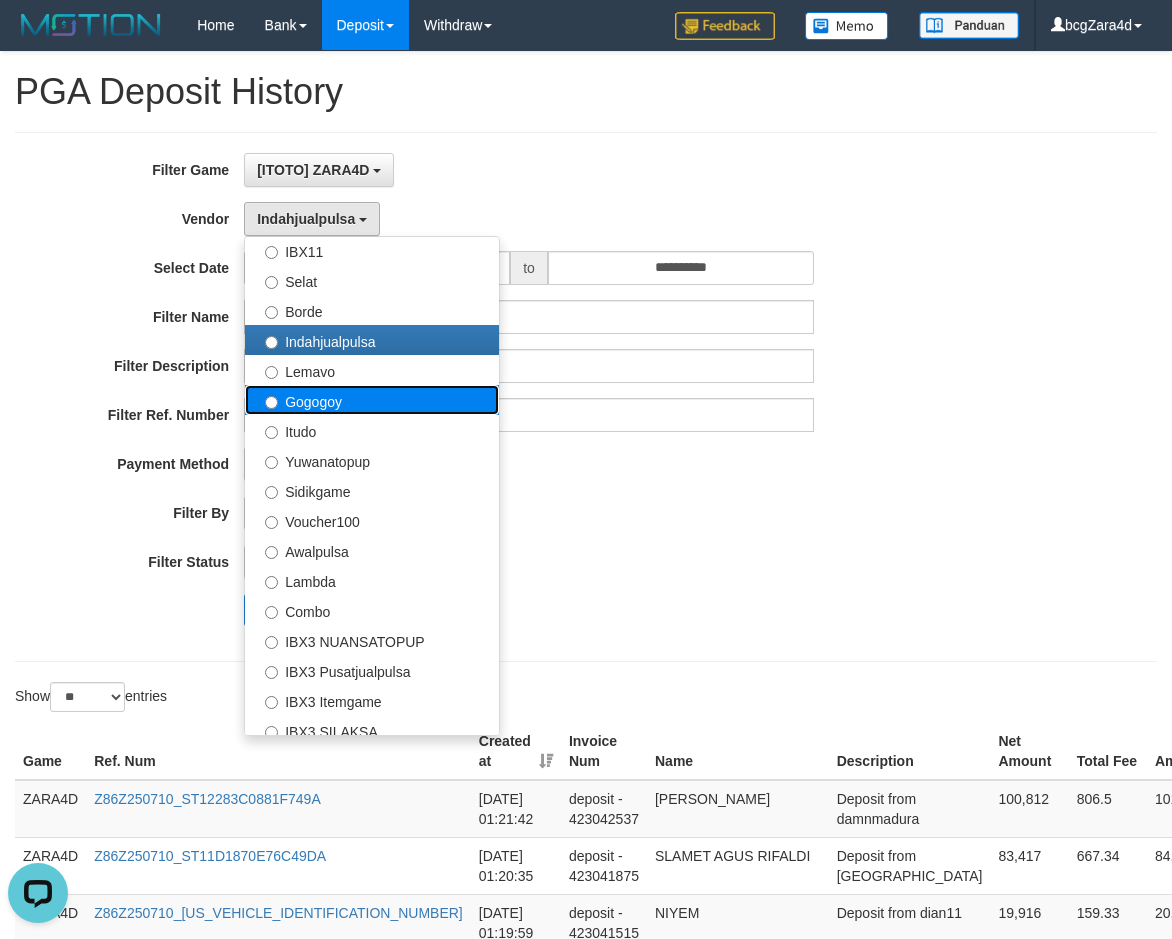 click on "Gogogoy" at bounding box center [372, 400] 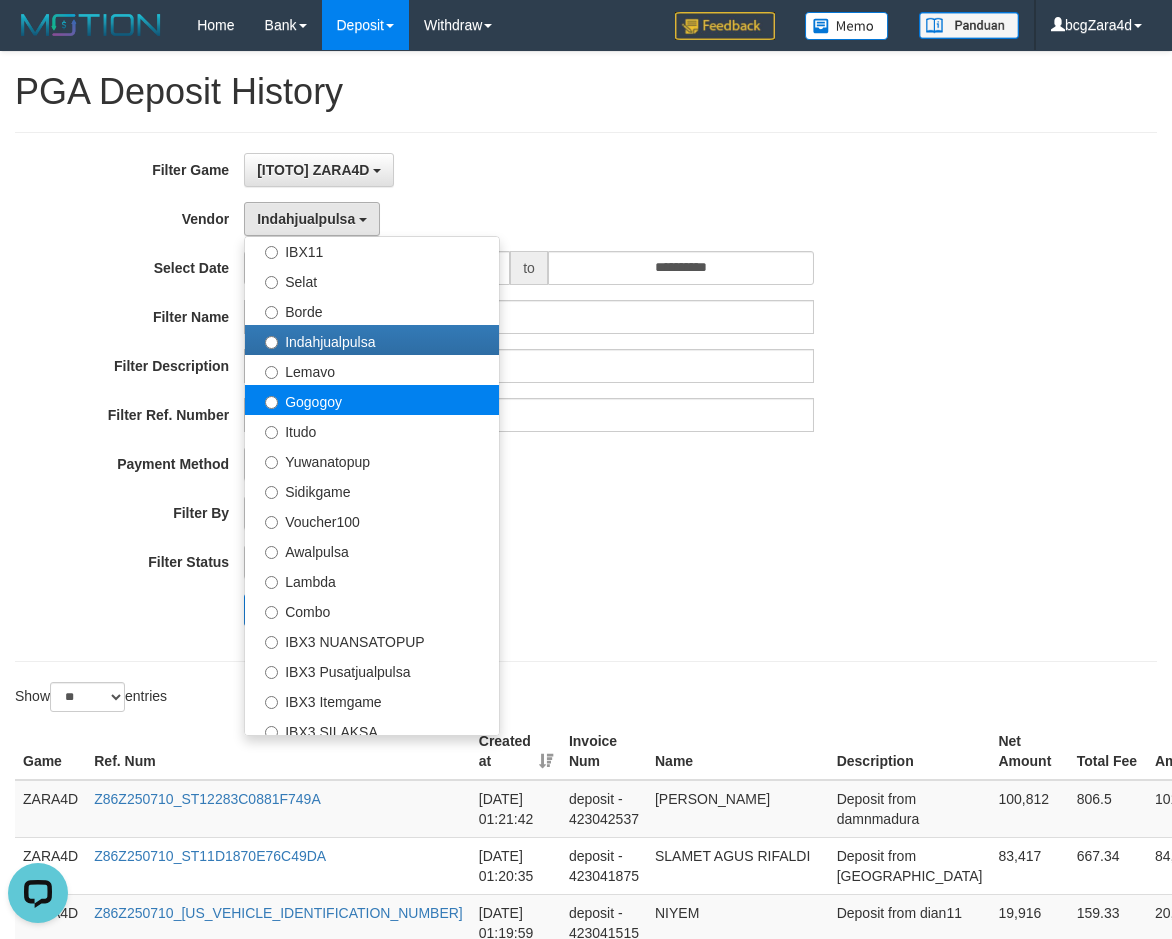 select on "**********" 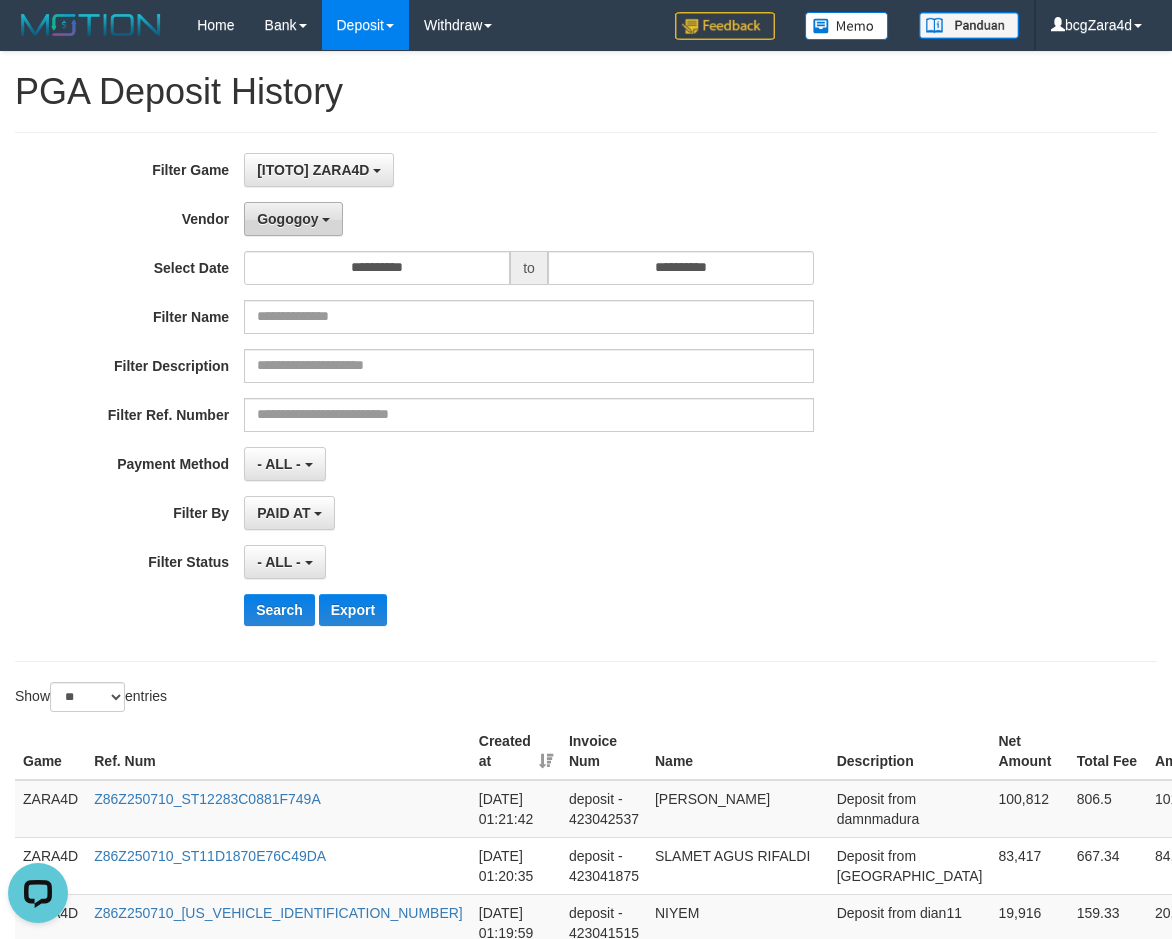 click on "Gogogoy" at bounding box center (293, 219) 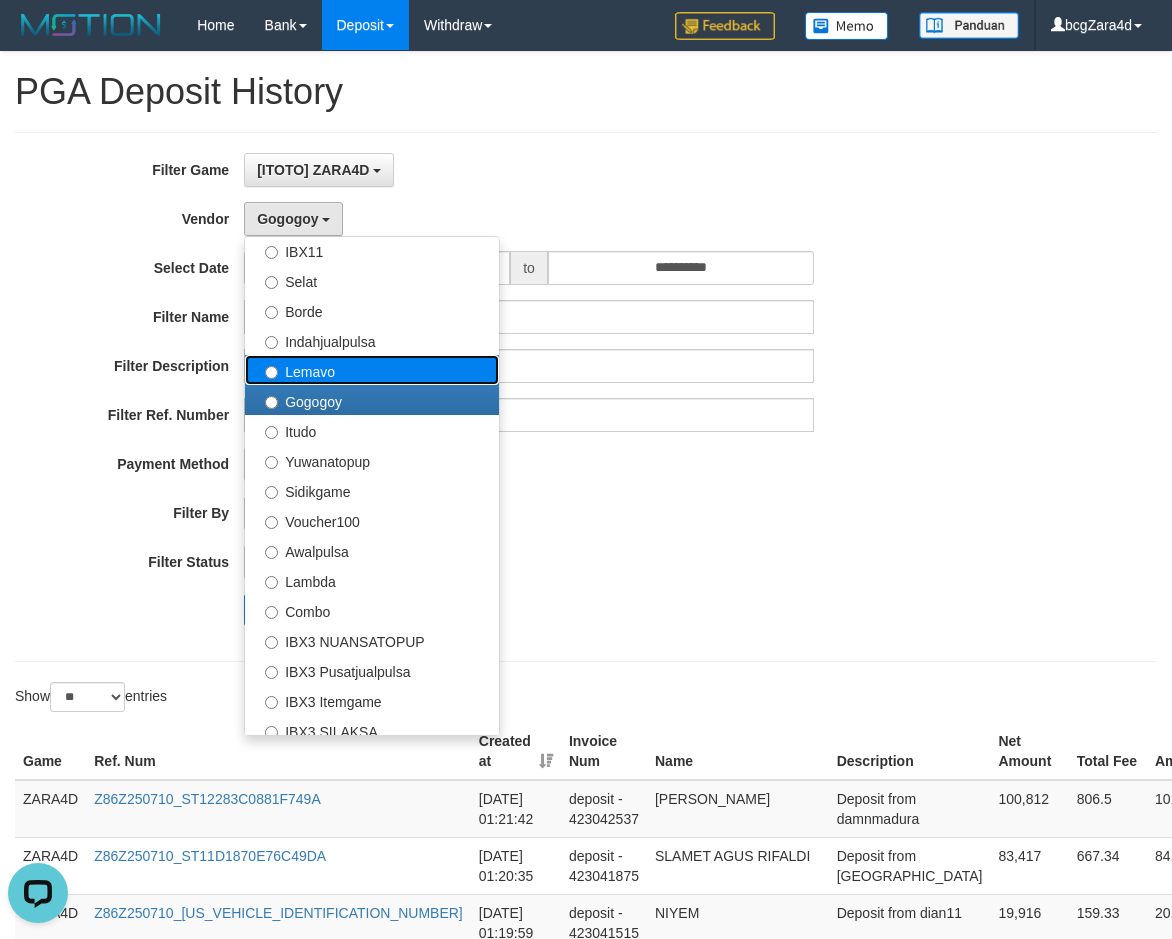 click on "Lemavo" at bounding box center [372, 370] 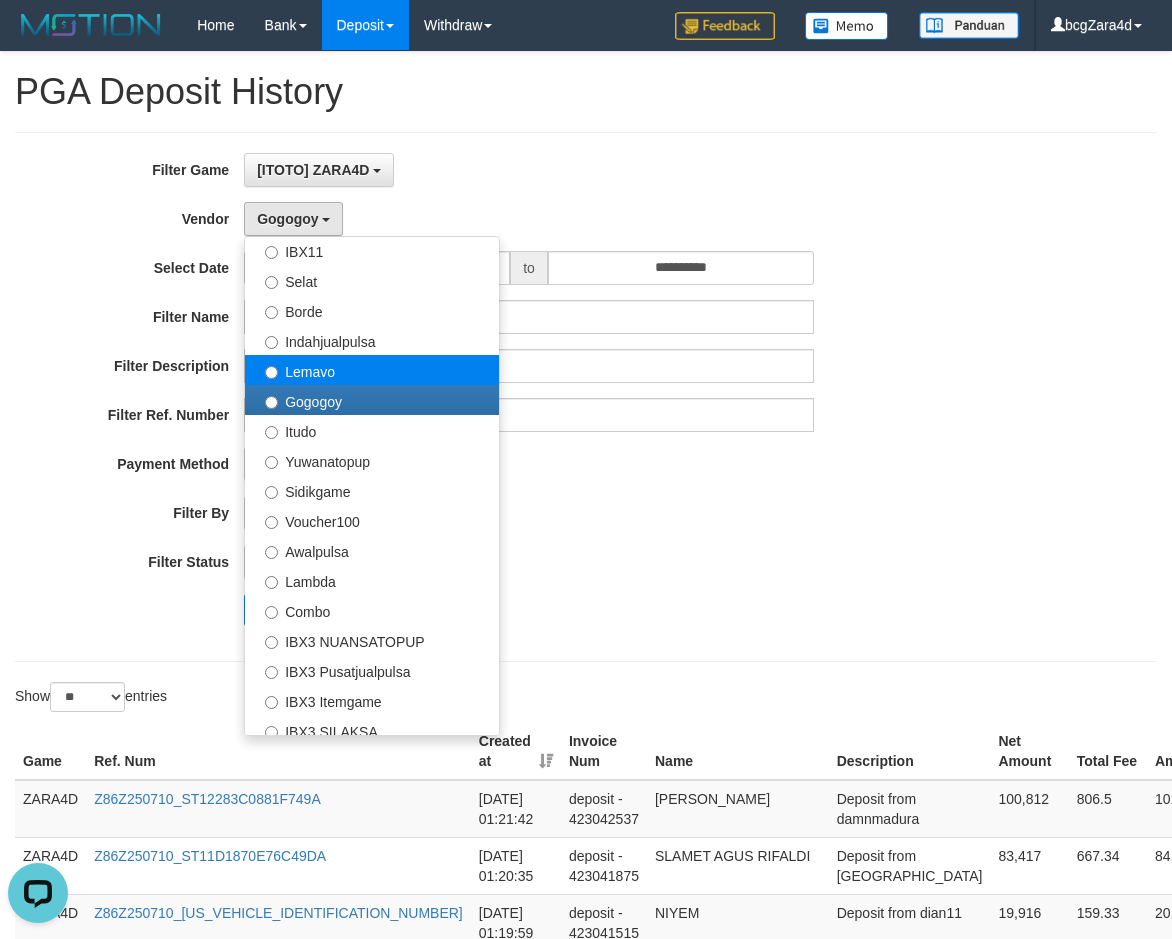 select on "**********" 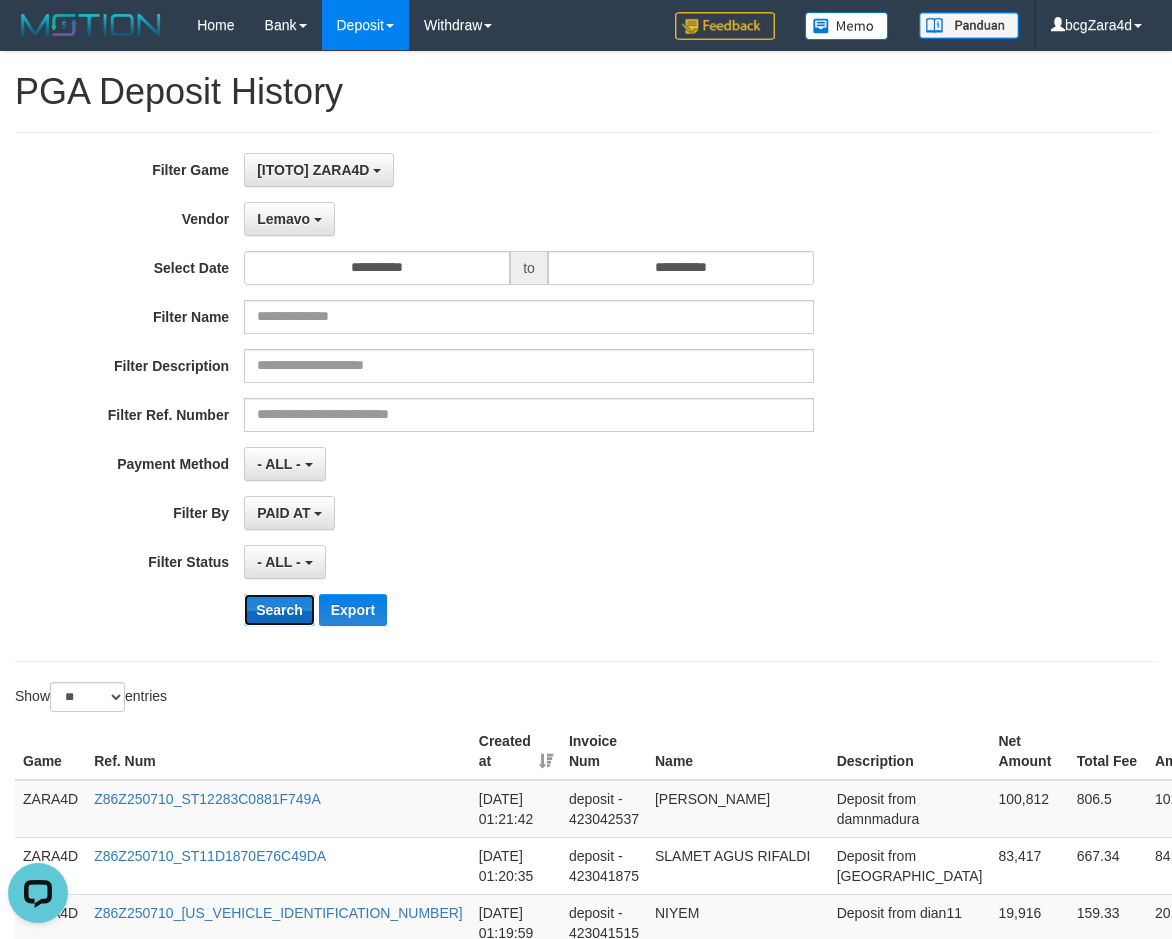 click on "Search" at bounding box center (279, 610) 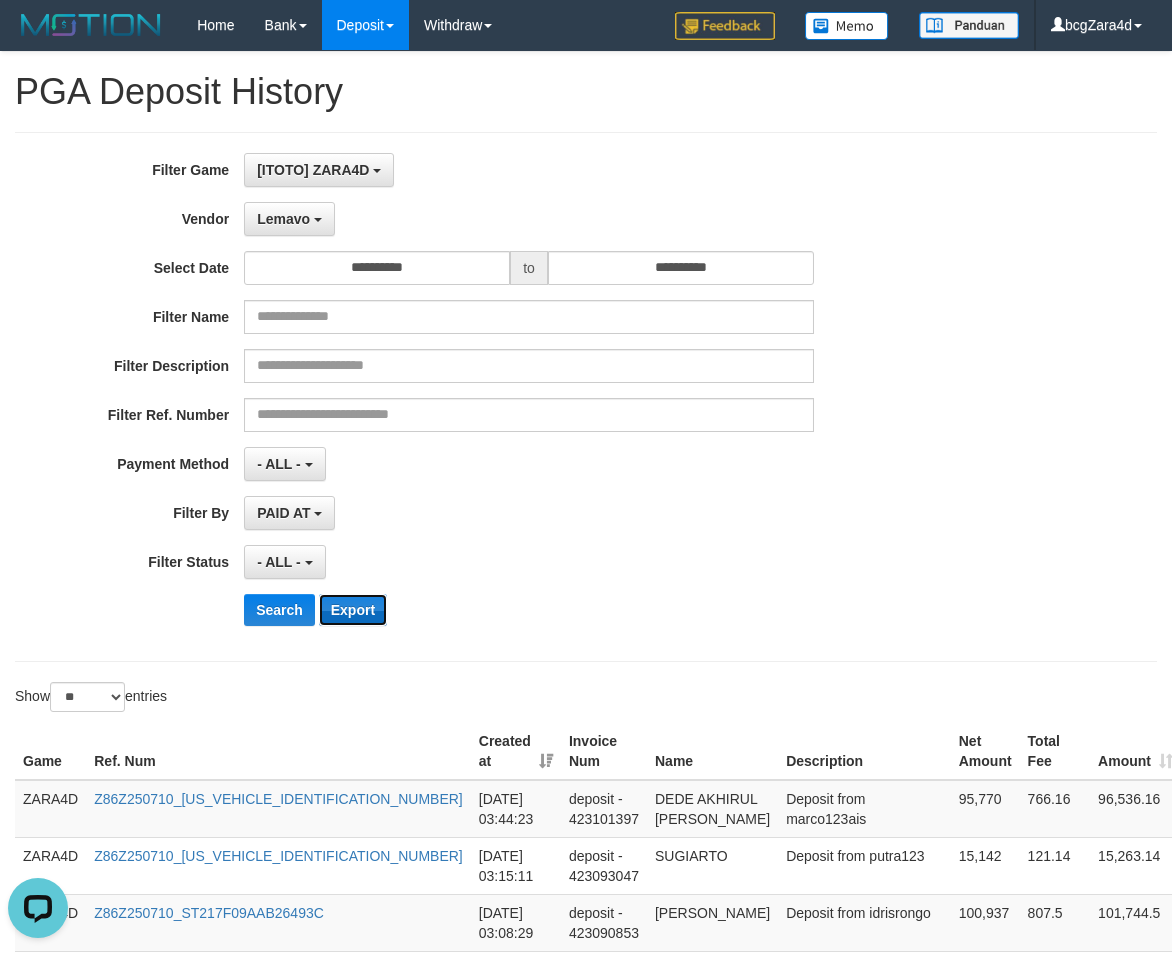 click on "Export" at bounding box center [353, 610] 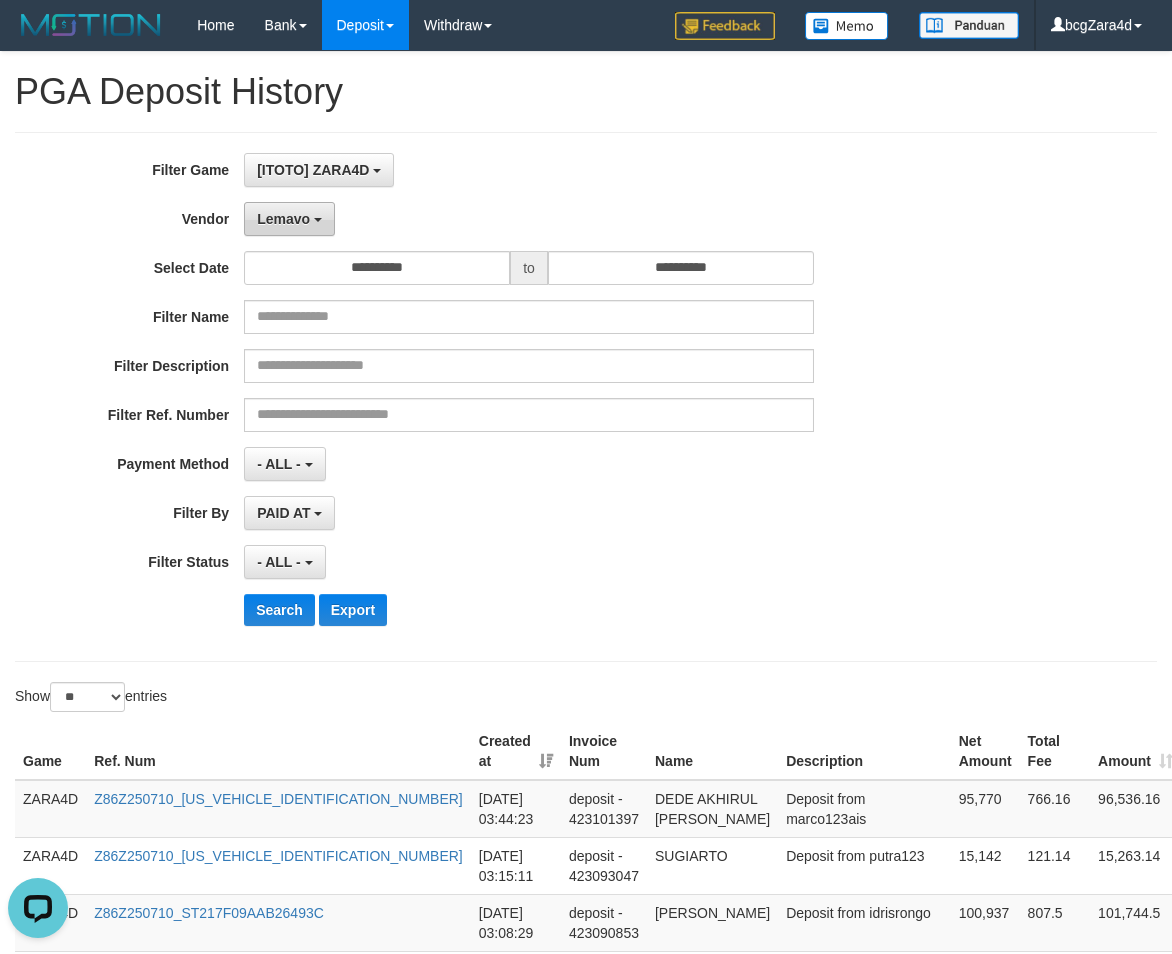 click on "Lemavo" at bounding box center (289, 219) 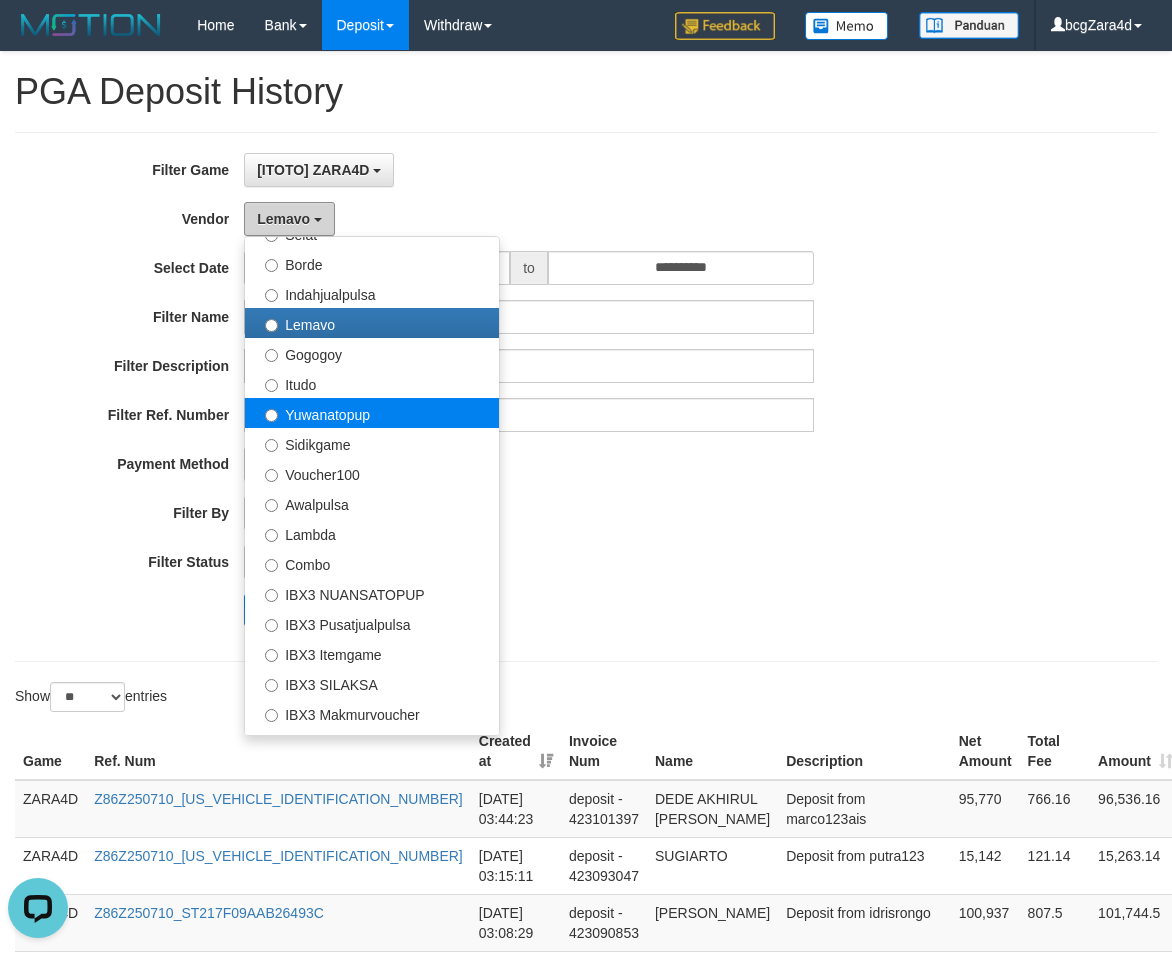 scroll, scrollTop: 686, scrollLeft: 0, axis: vertical 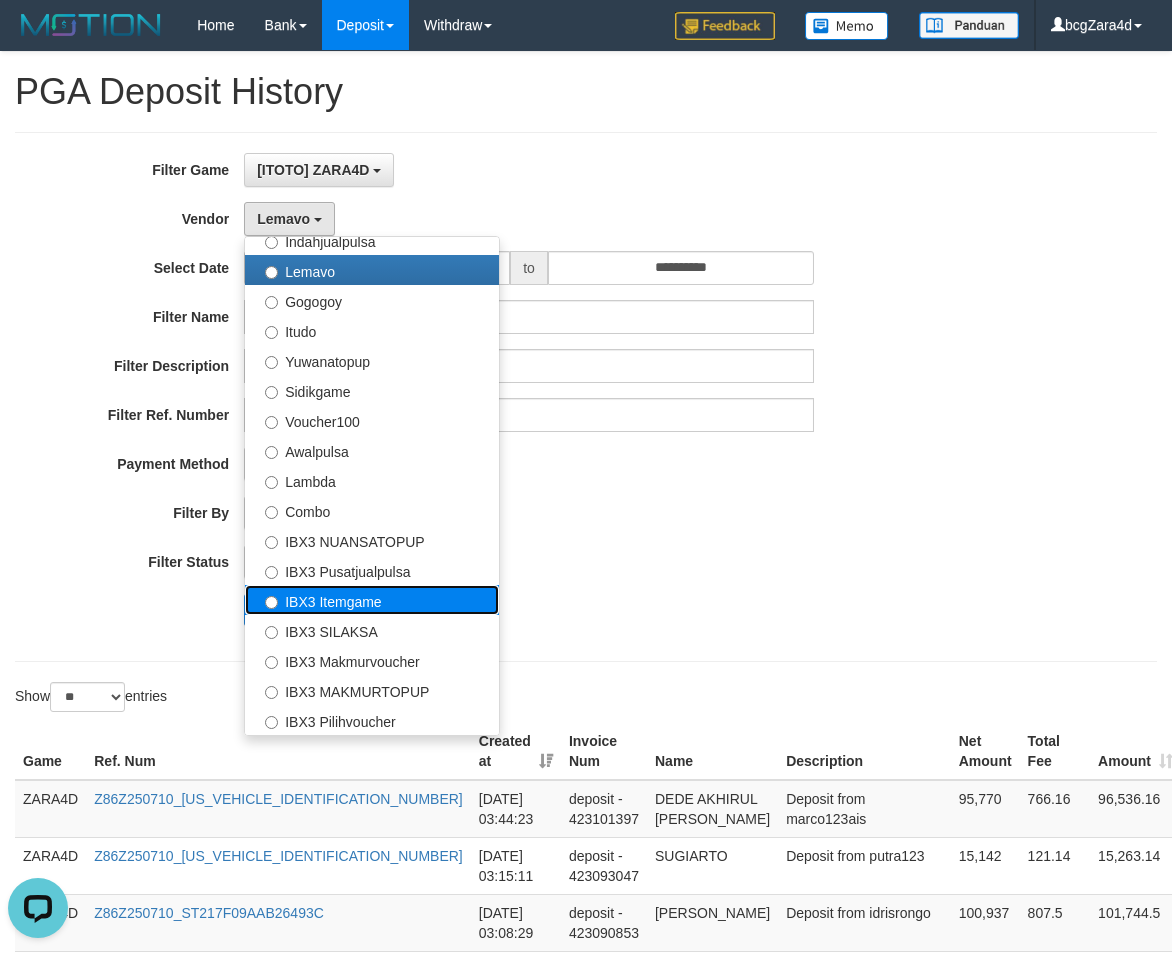 click on "IBX3 Itemgame" at bounding box center (372, 600) 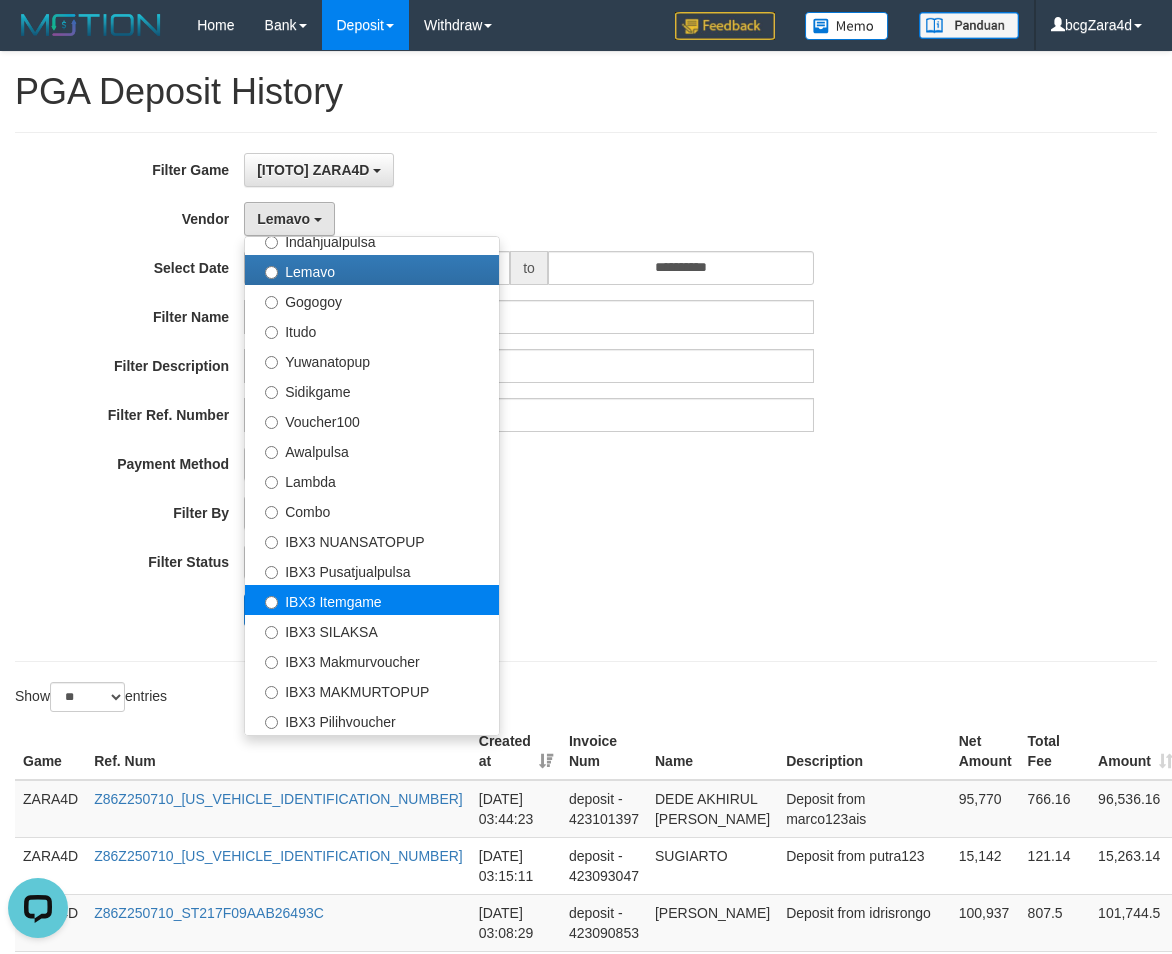 select on "**********" 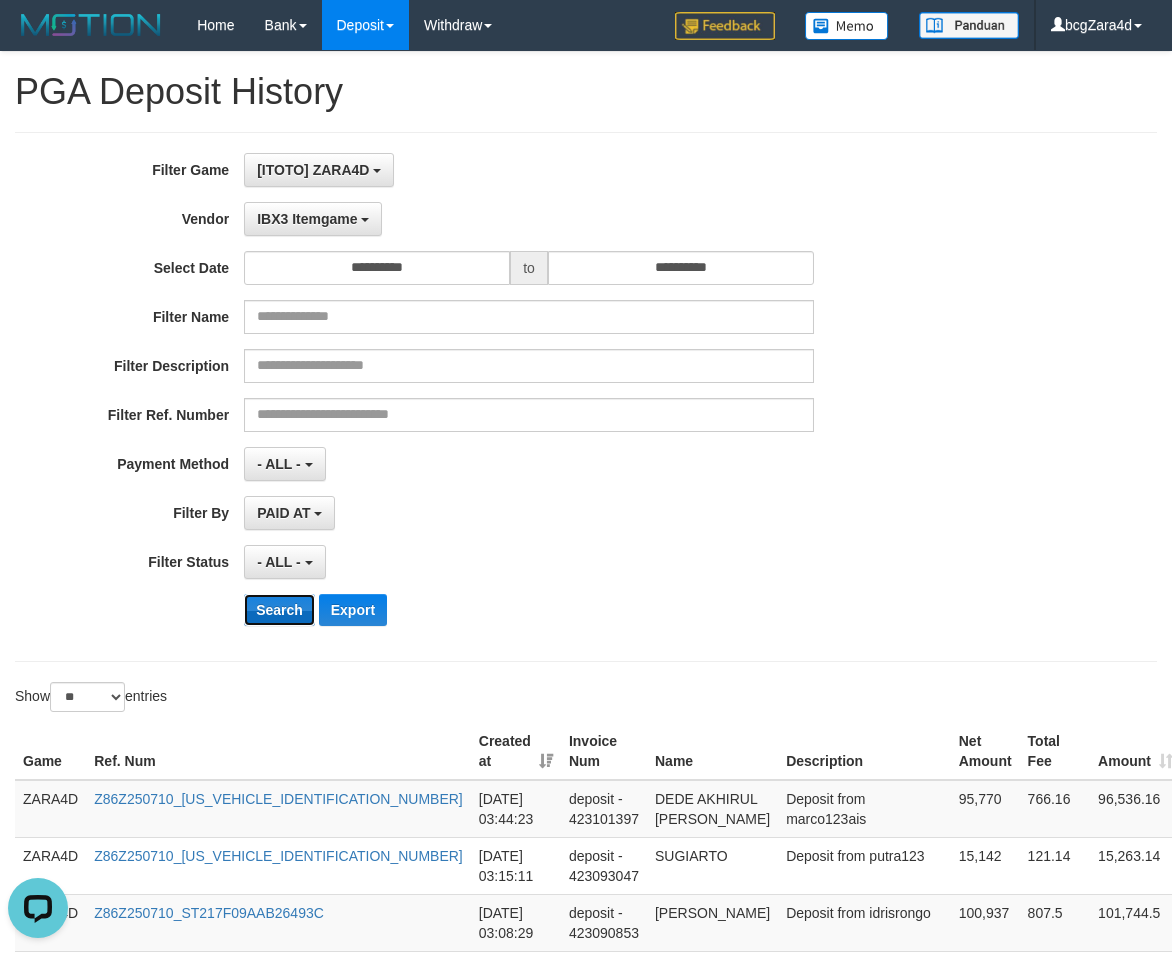 click on "Search" at bounding box center (279, 610) 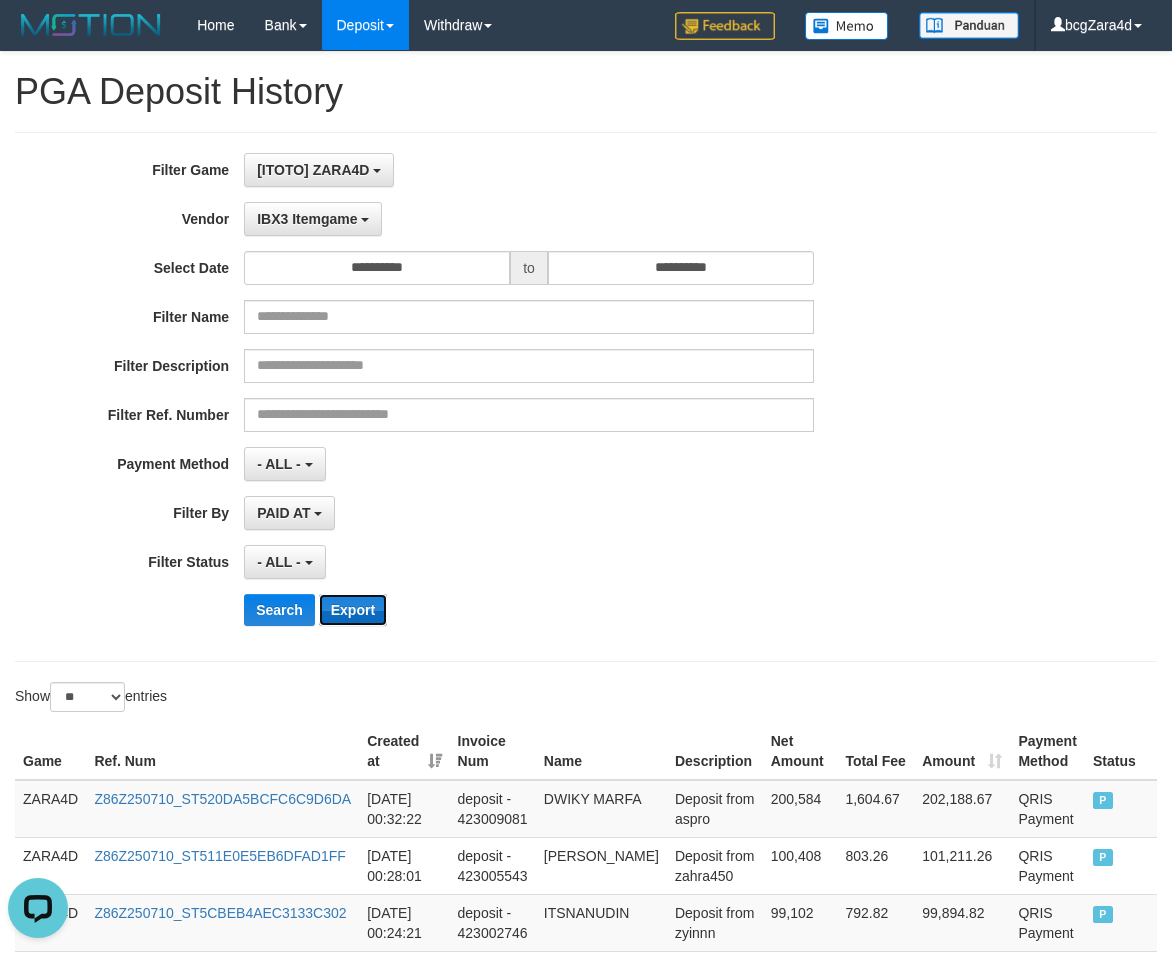 click on "Export" at bounding box center (353, 610) 